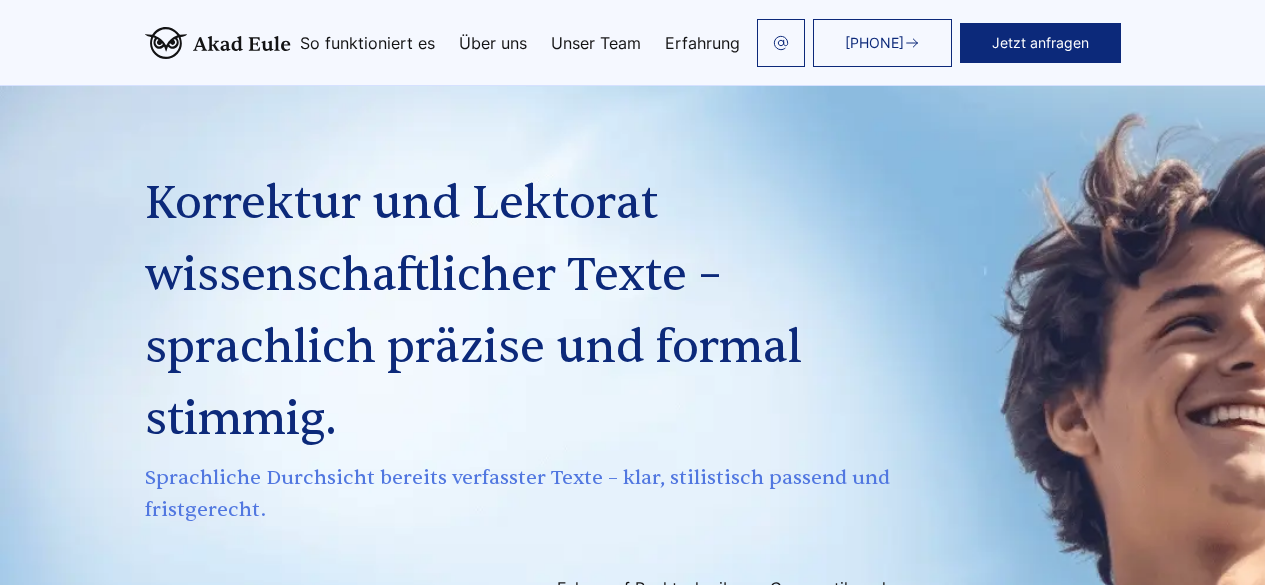scroll, scrollTop: 2724, scrollLeft: 0, axis: vertical 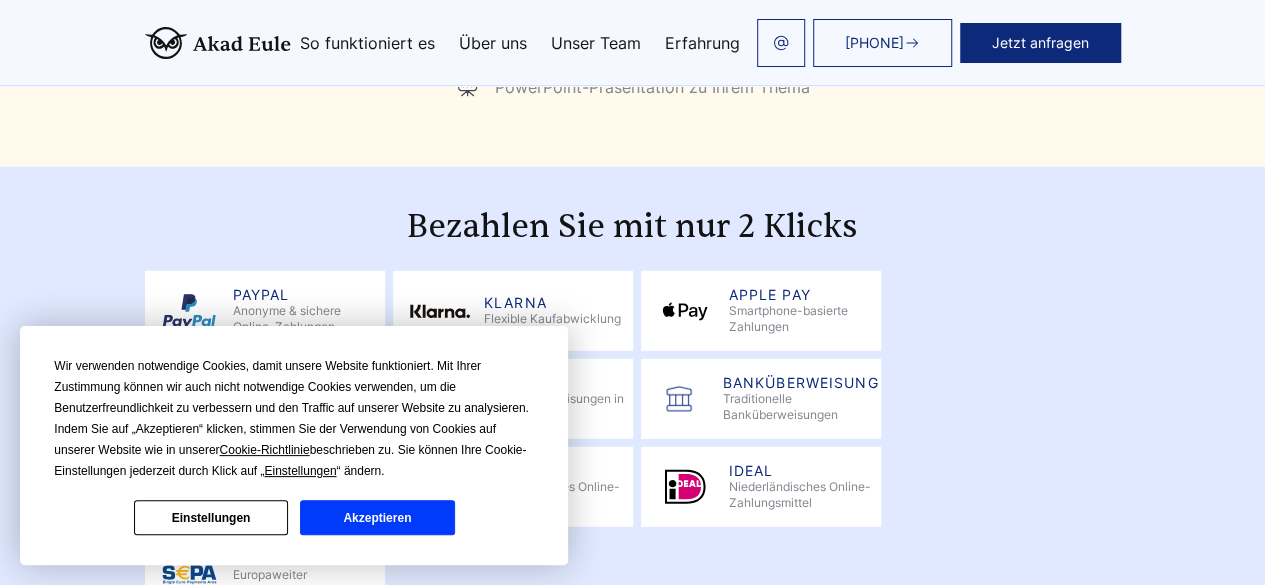 click on "Akzeptieren" at bounding box center [377, 517] 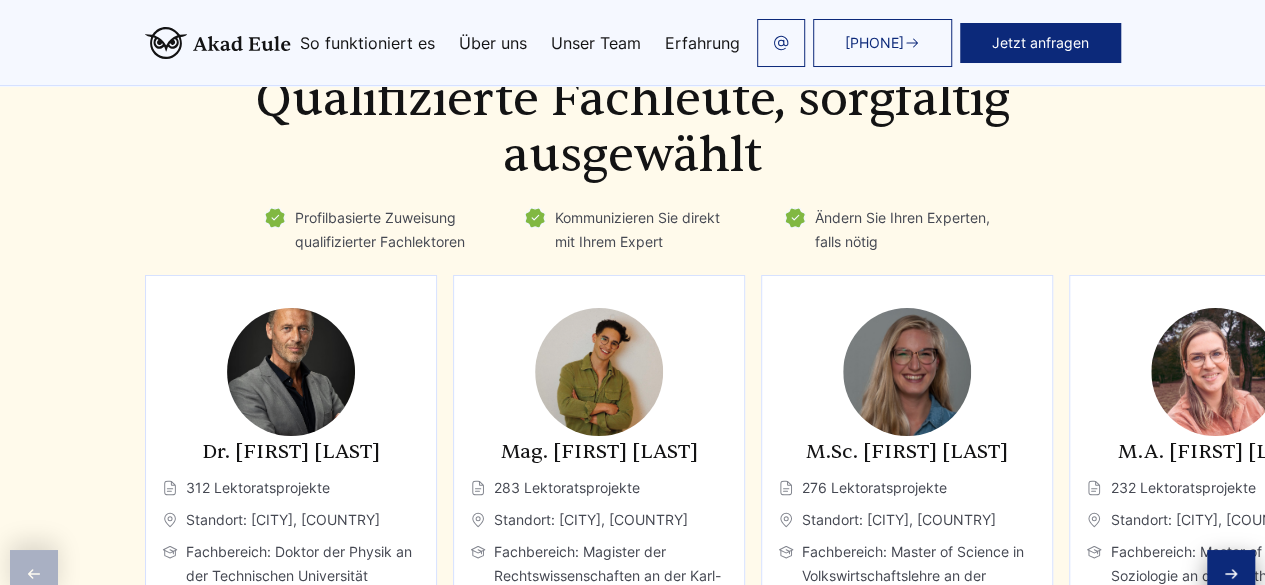 scroll, scrollTop: 3354, scrollLeft: 0, axis: vertical 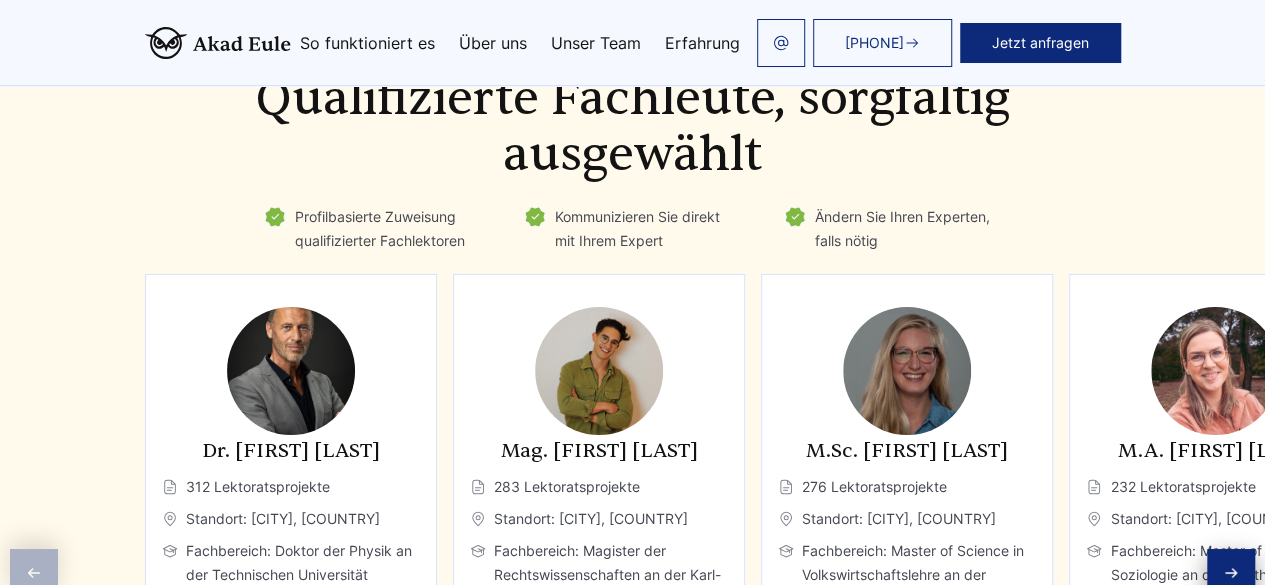 click at bounding box center [1231, 573] 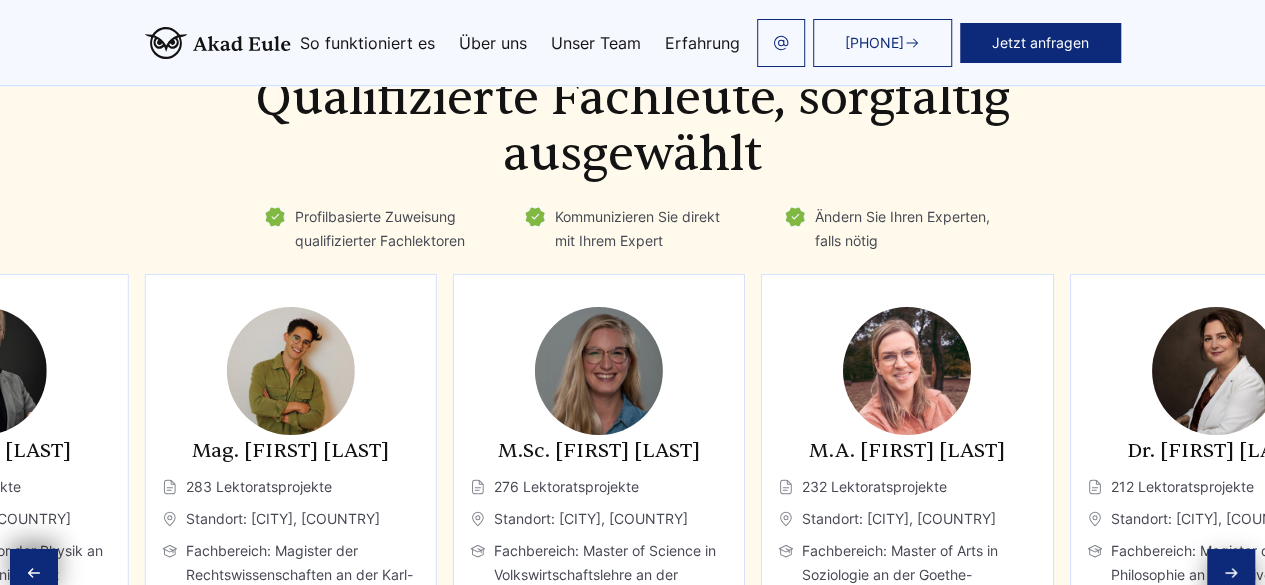 click at bounding box center [1231, 573] 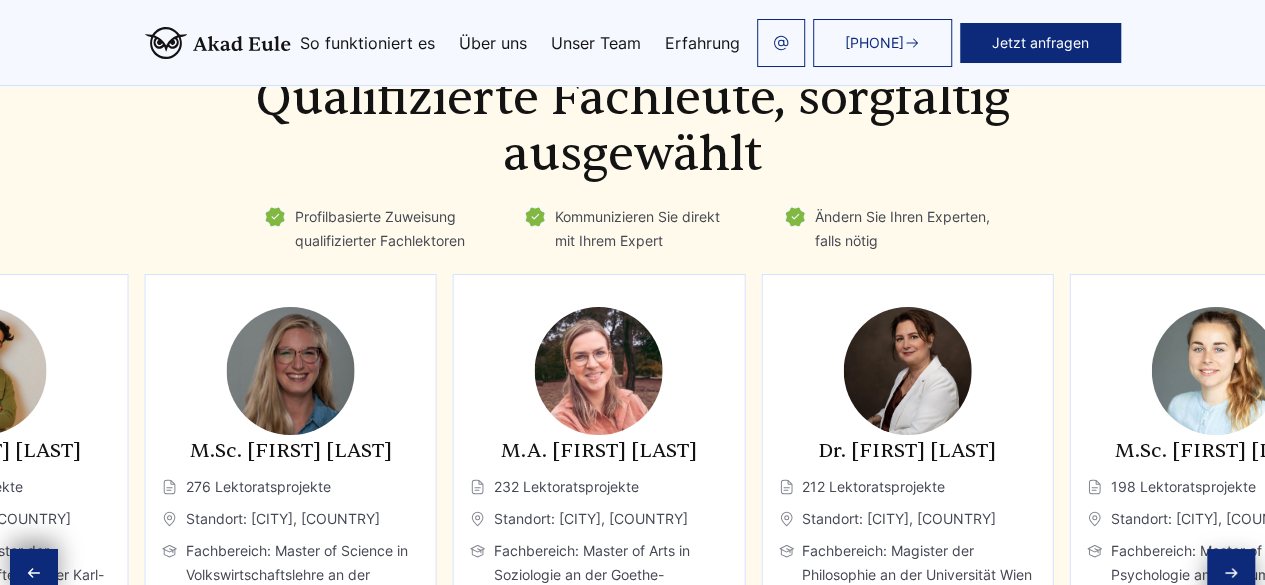 click at bounding box center [1231, 573] 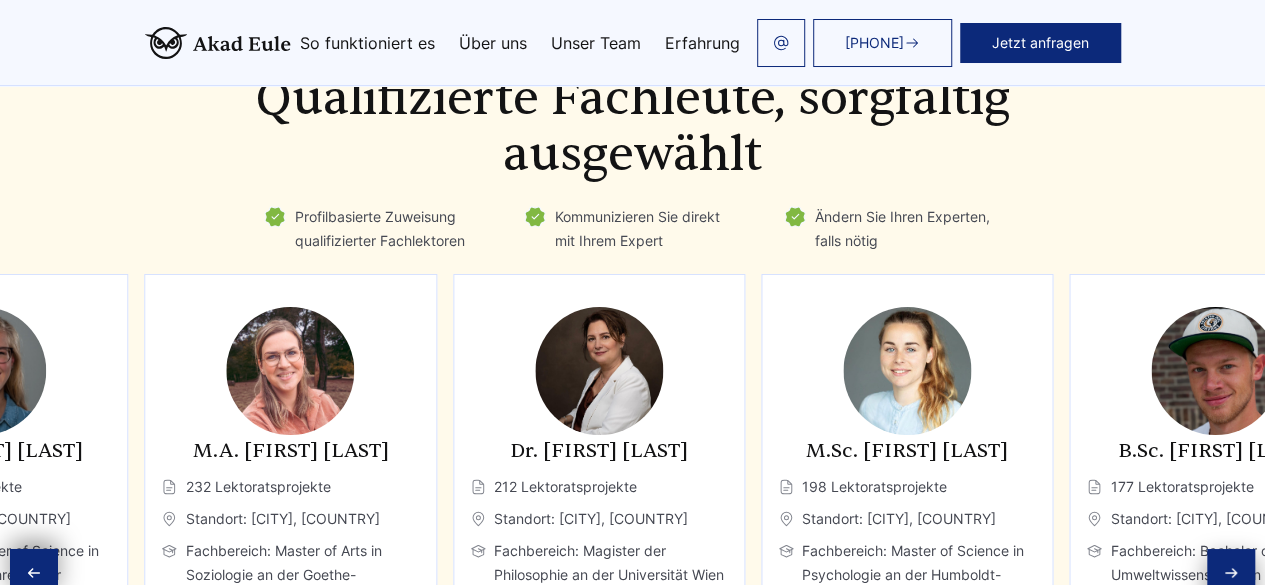 click at bounding box center [1231, 573] 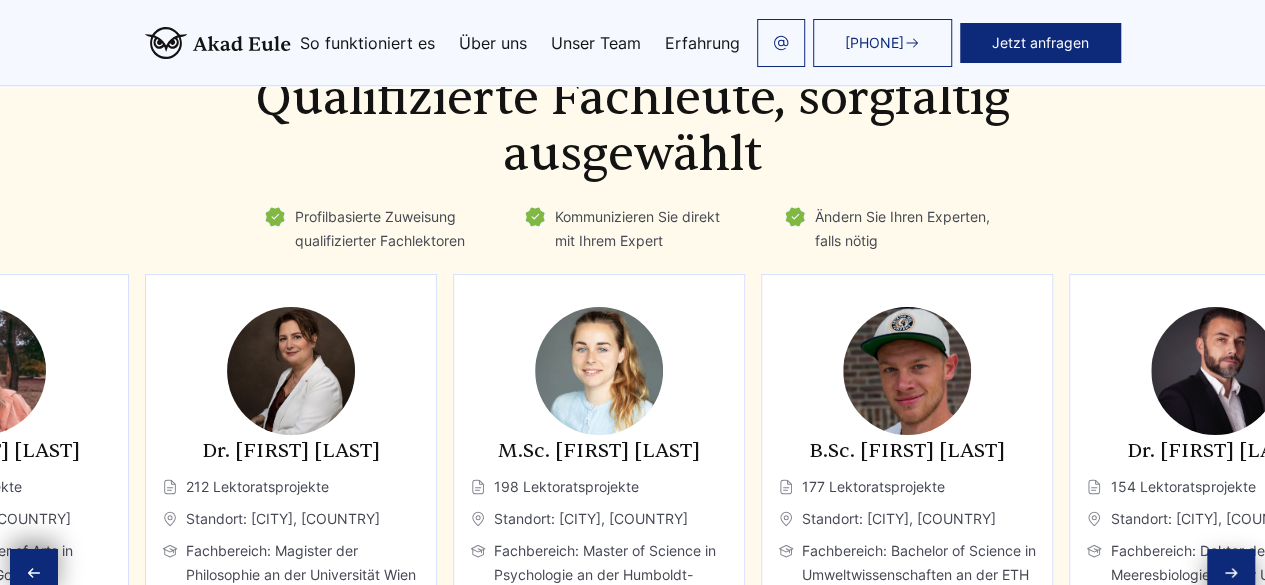 click at bounding box center (1231, 573) 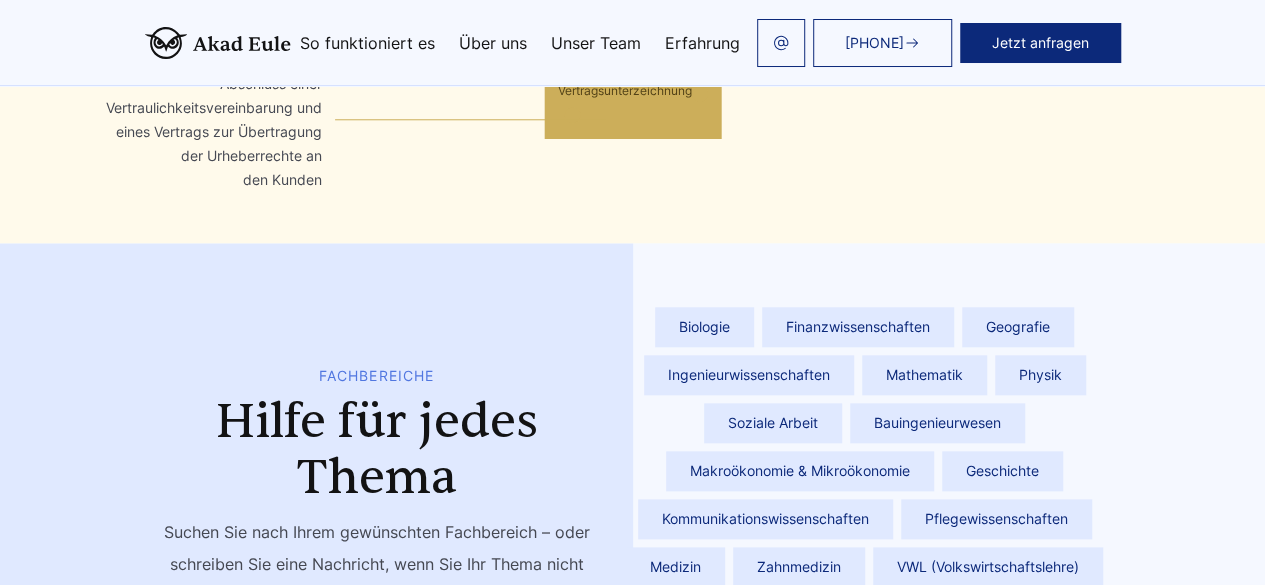 scroll, scrollTop: 4748, scrollLeft: 0, axis: vertical 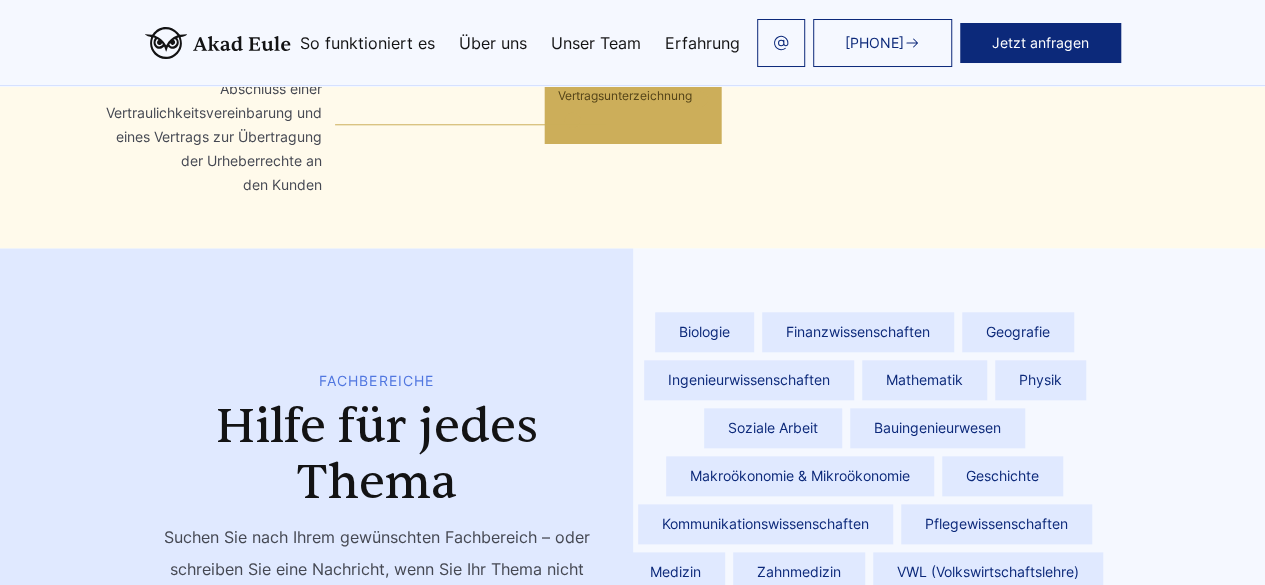 click on "**********" at bounding box center (377, 715) 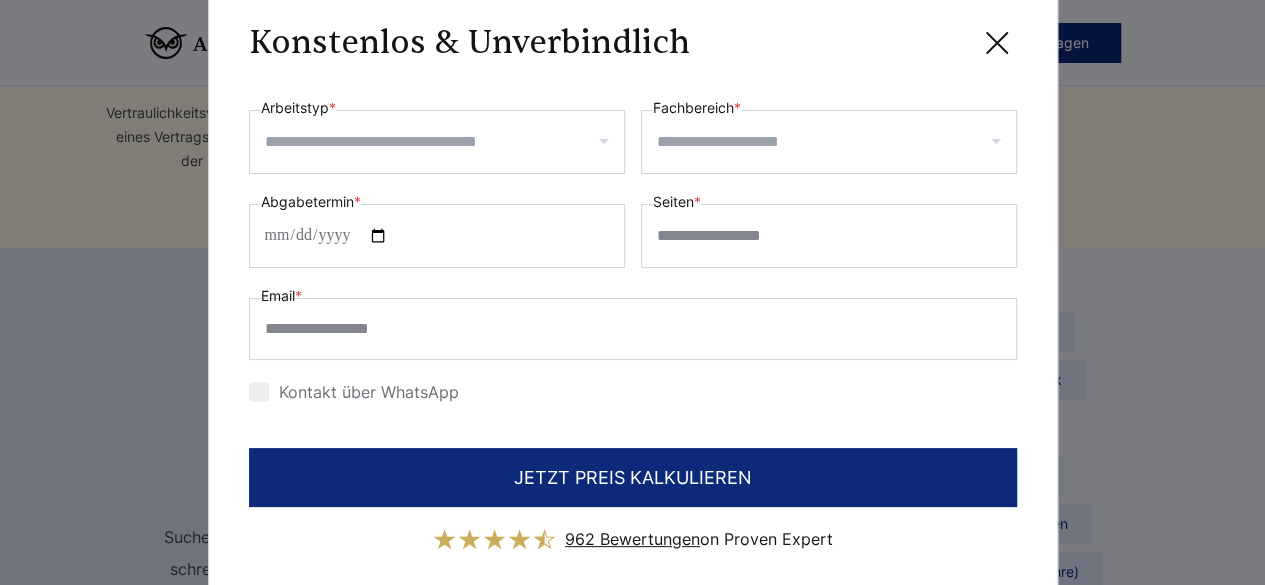 click at bounding box center [437, 142] 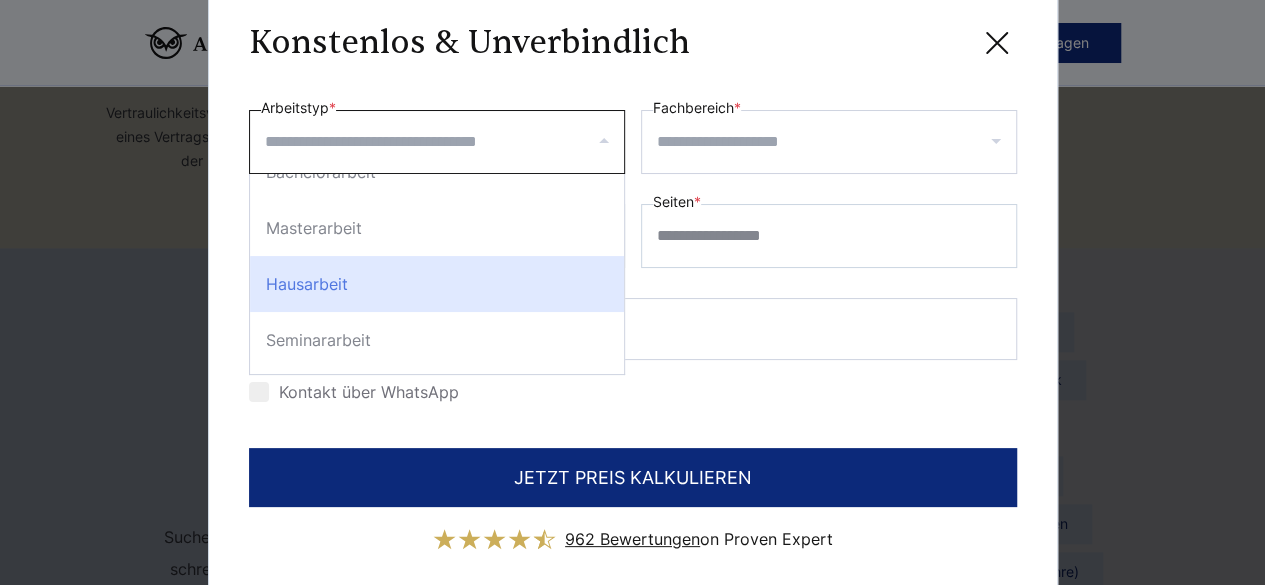 scroll, scrollTop: 29, scrollLeft: 0, axis: vertical 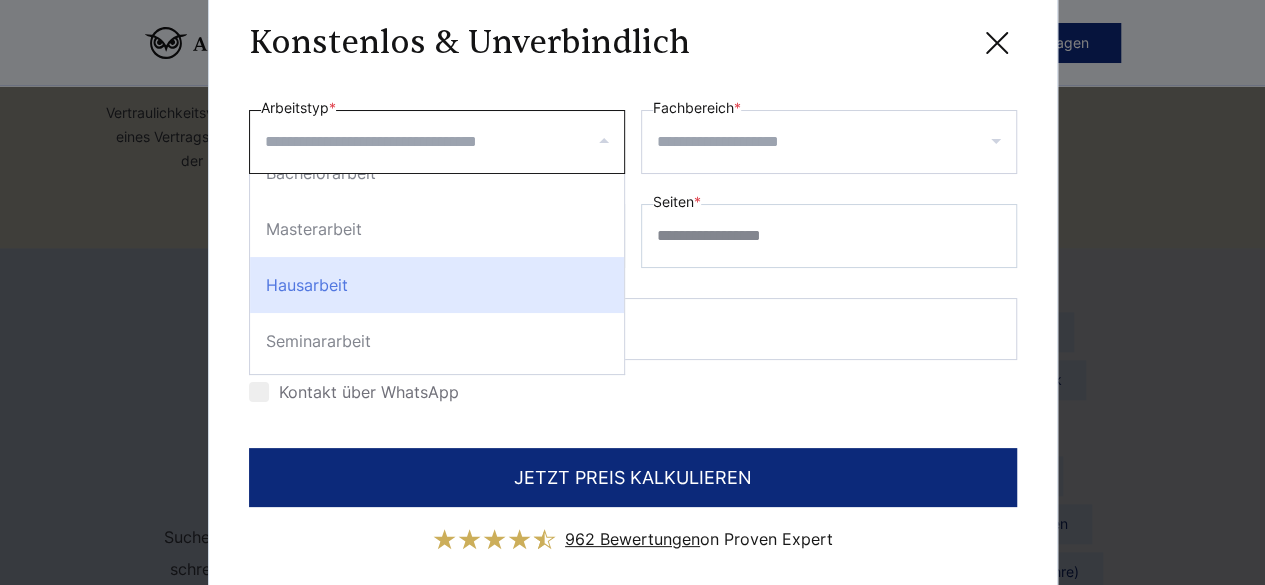 click on "Hausarbeit" at bounding box center [437, 285] 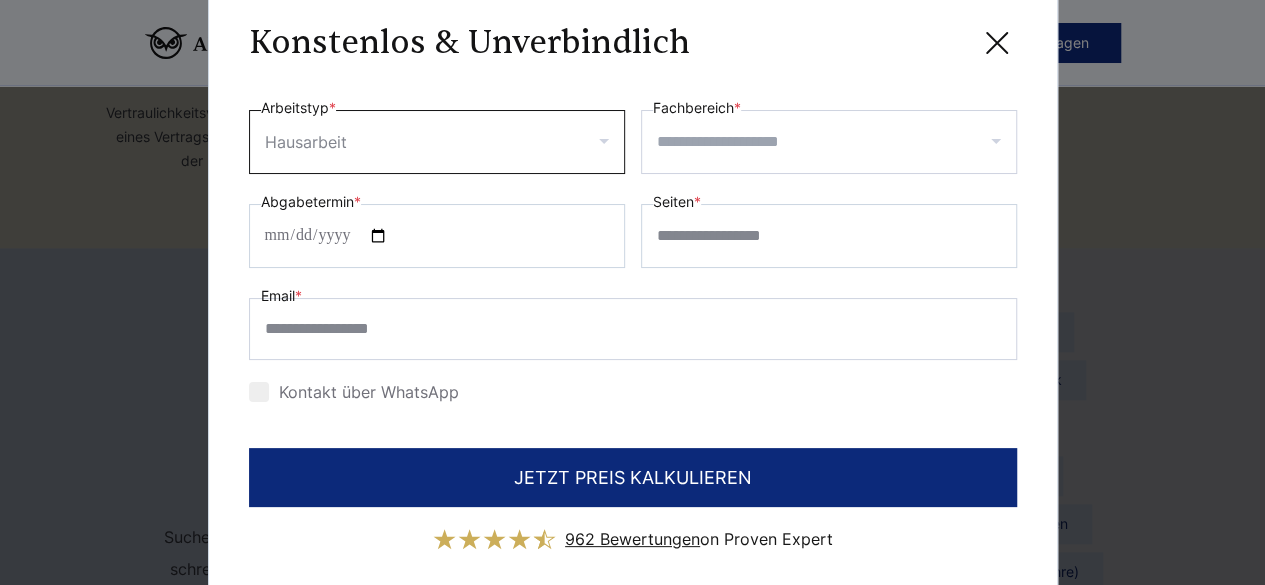 click on "Fachbereich  *" at bounding box center [836, 142] 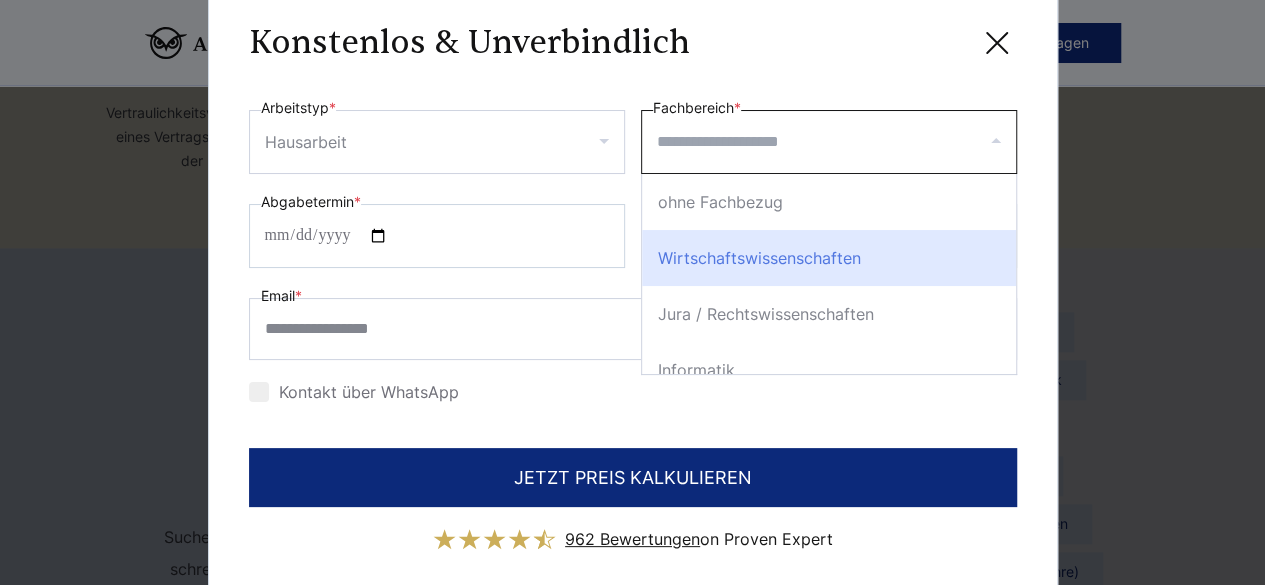 click on "Wirtschaftswissenschaften" at bounding box center [829, 258] 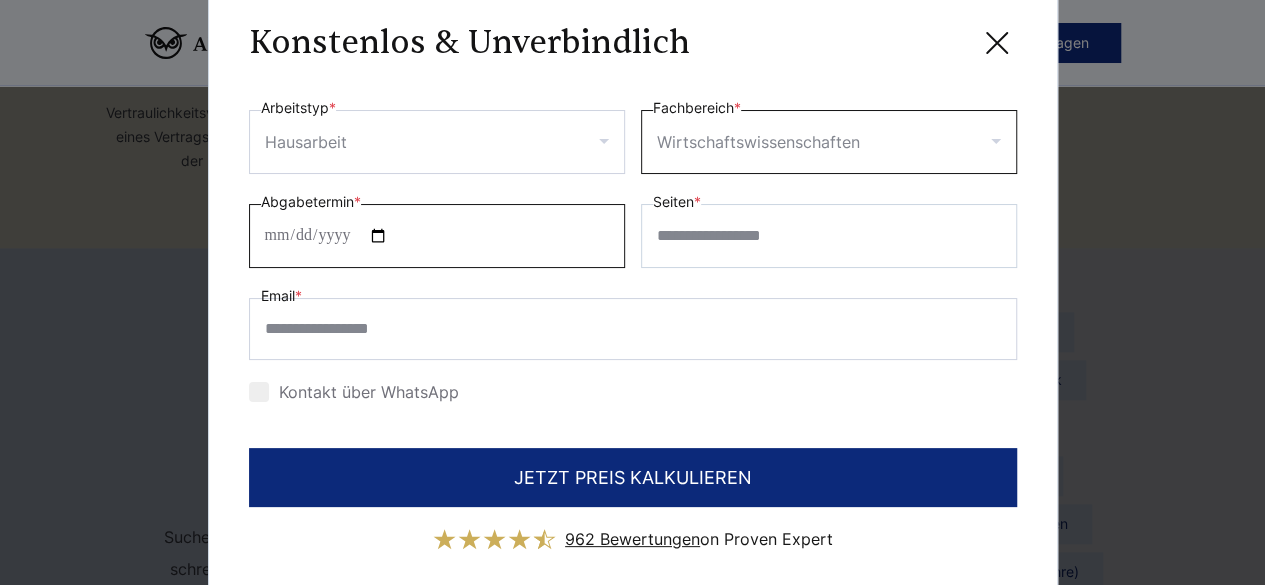 click on "Abgabetermin  *" at bounding box center [437, 236] 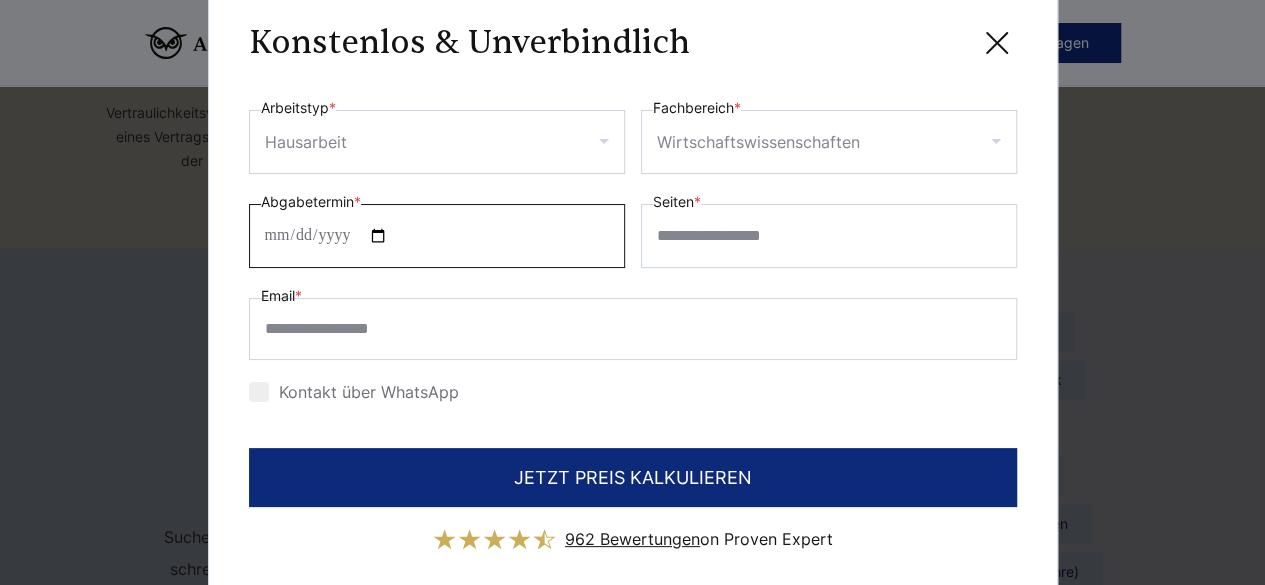 type on "**********" 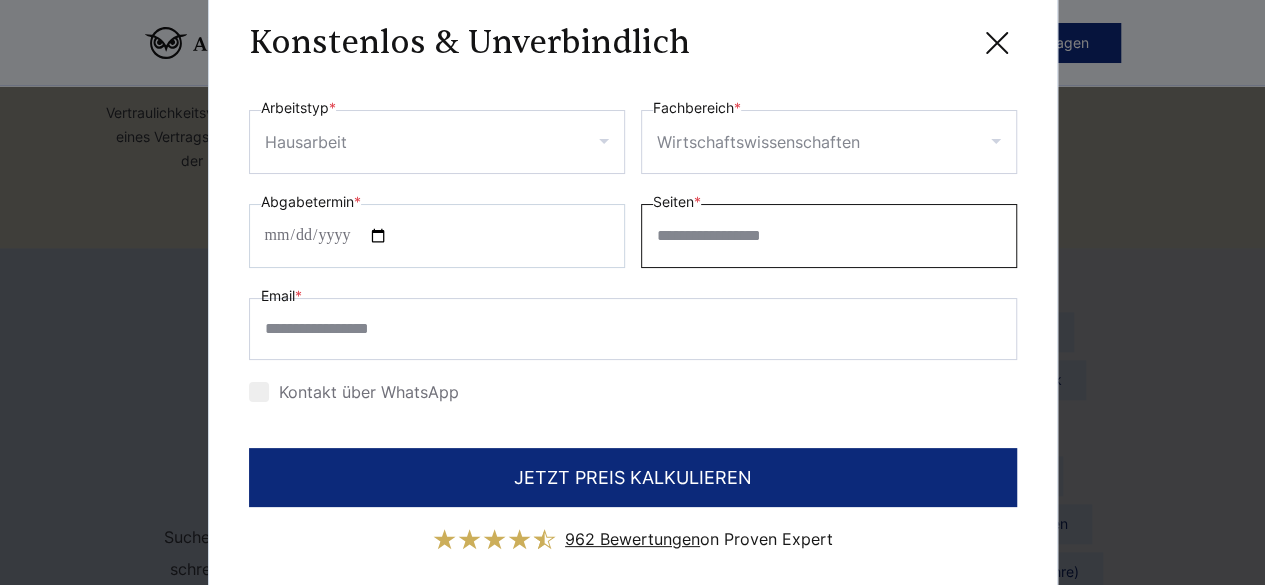 click on "Seiten  *" at bounding box center [829, 236] 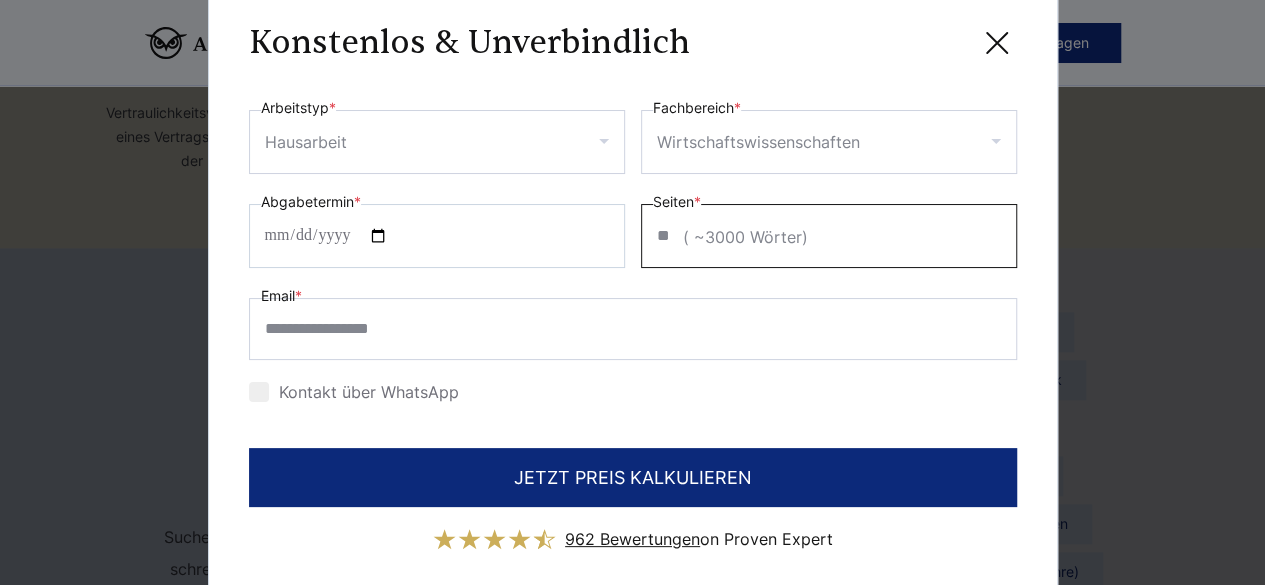 type on "**" 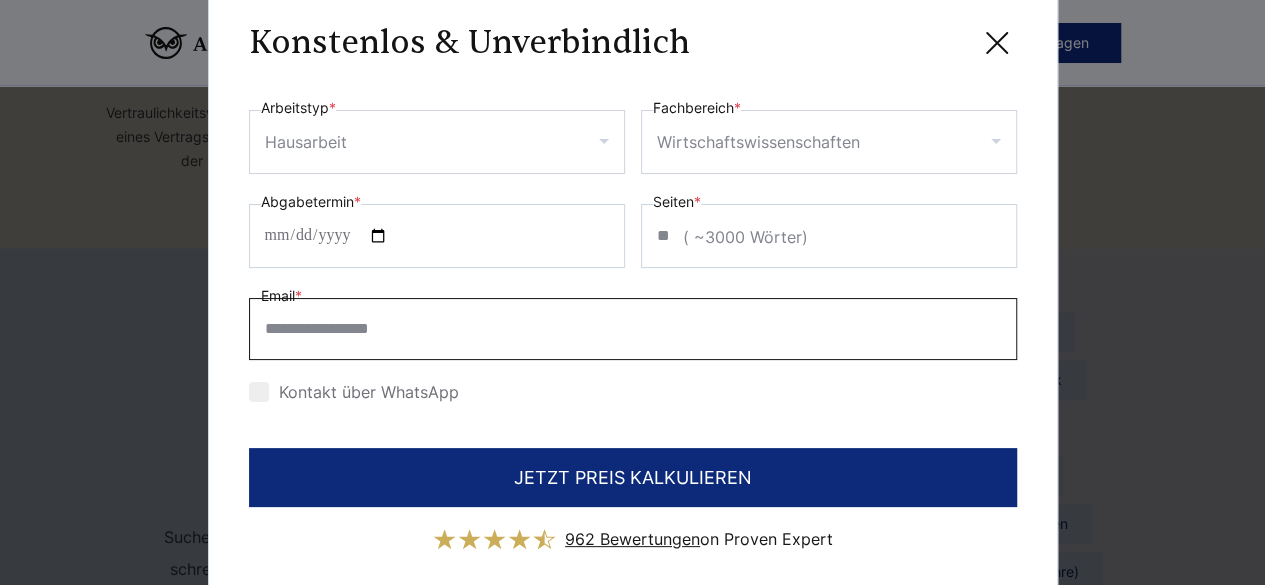 click on "Email  *" at bounding box center (633, 329) 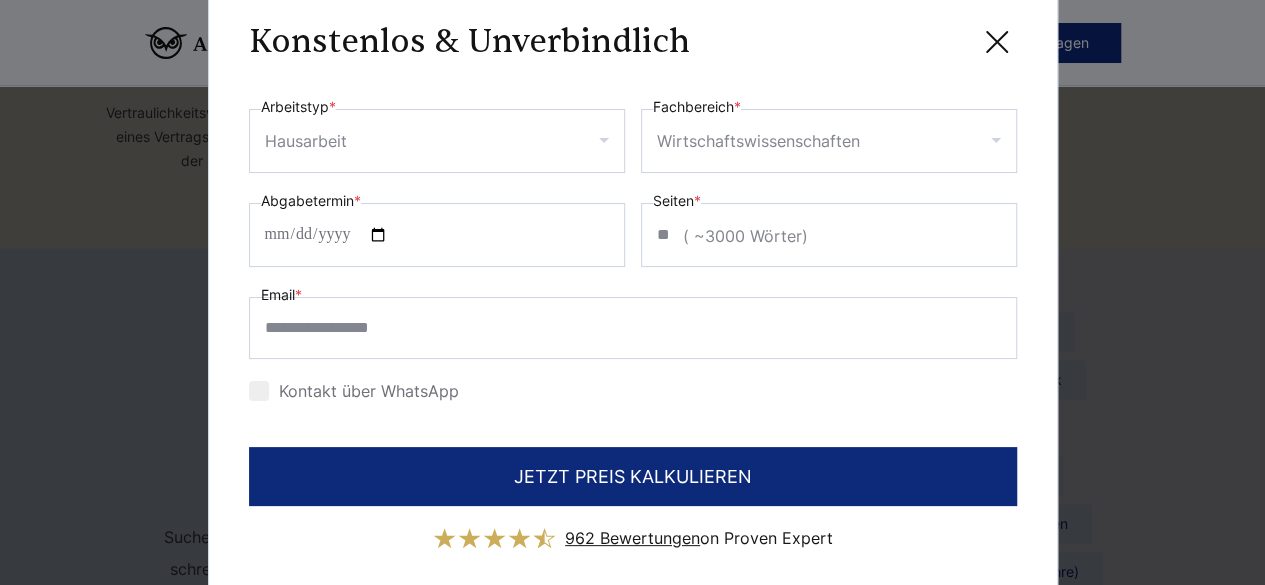 click at bounding box center (259, 391) 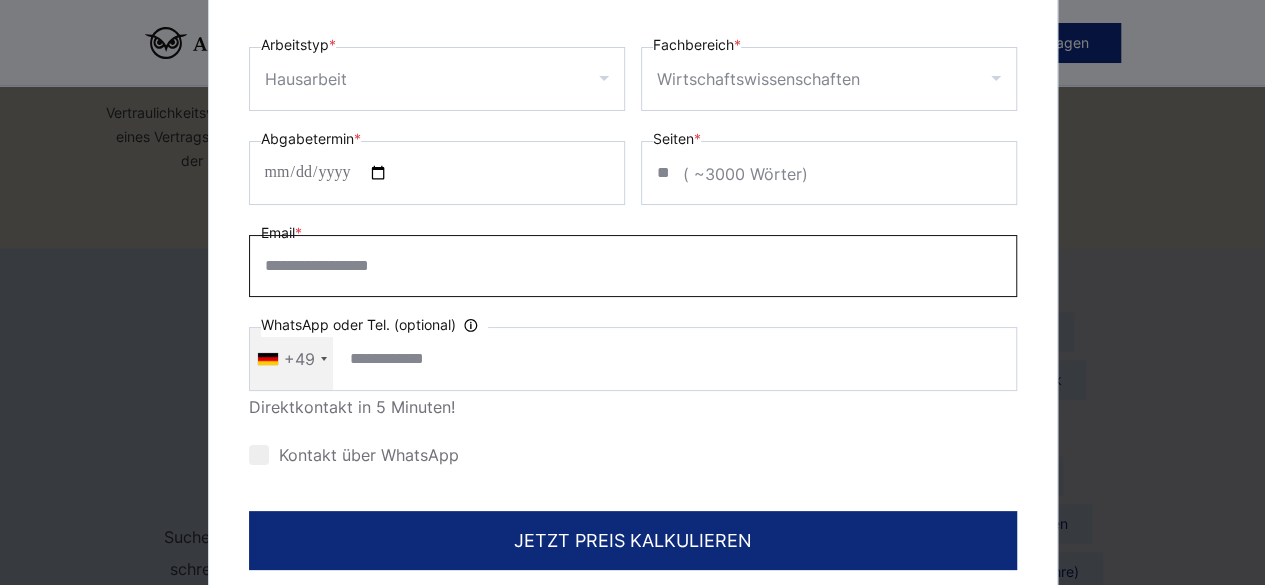 click on "Email  *" at bounding box center (633, 266) 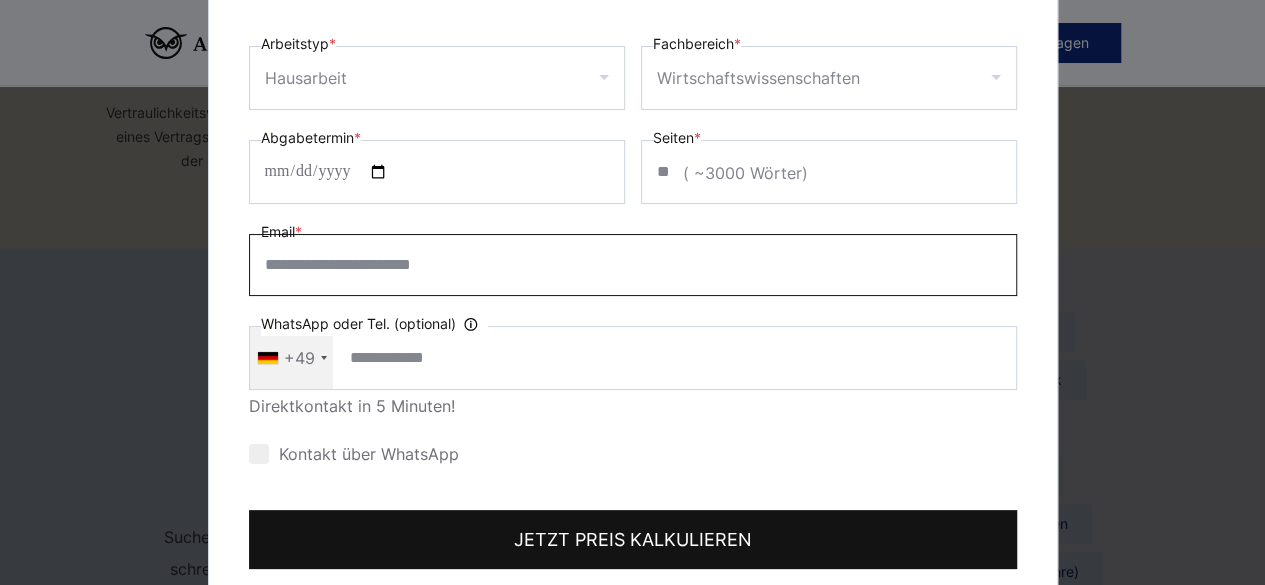 type on "**********" 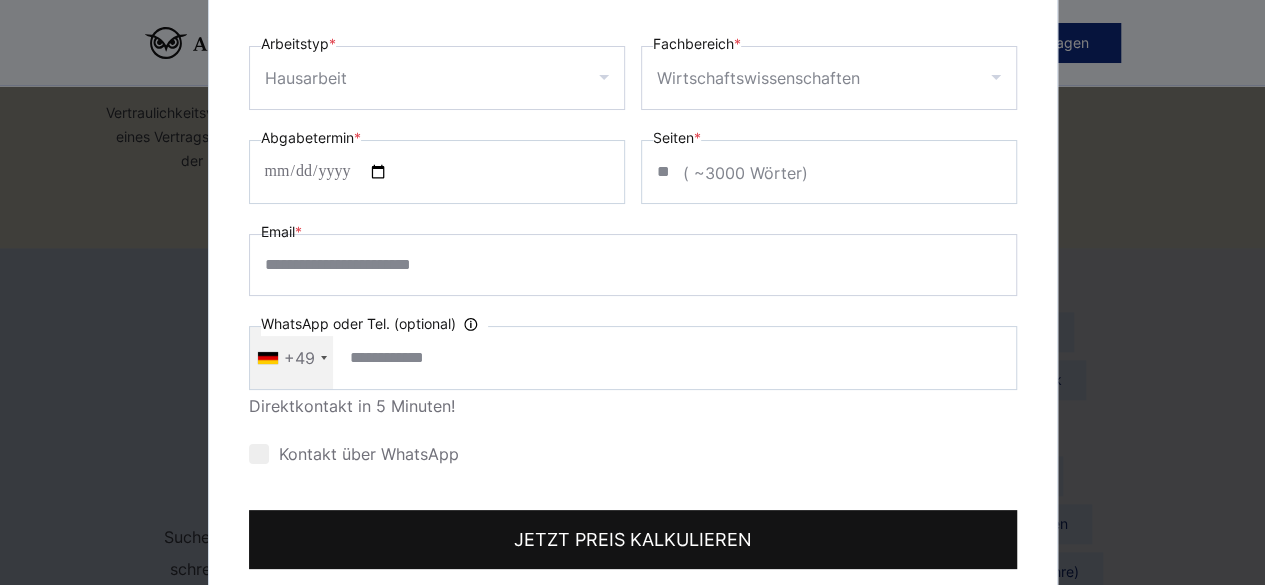 click on "JETZT PREIS KALKULIEREN" at bounding box center [633, 539] 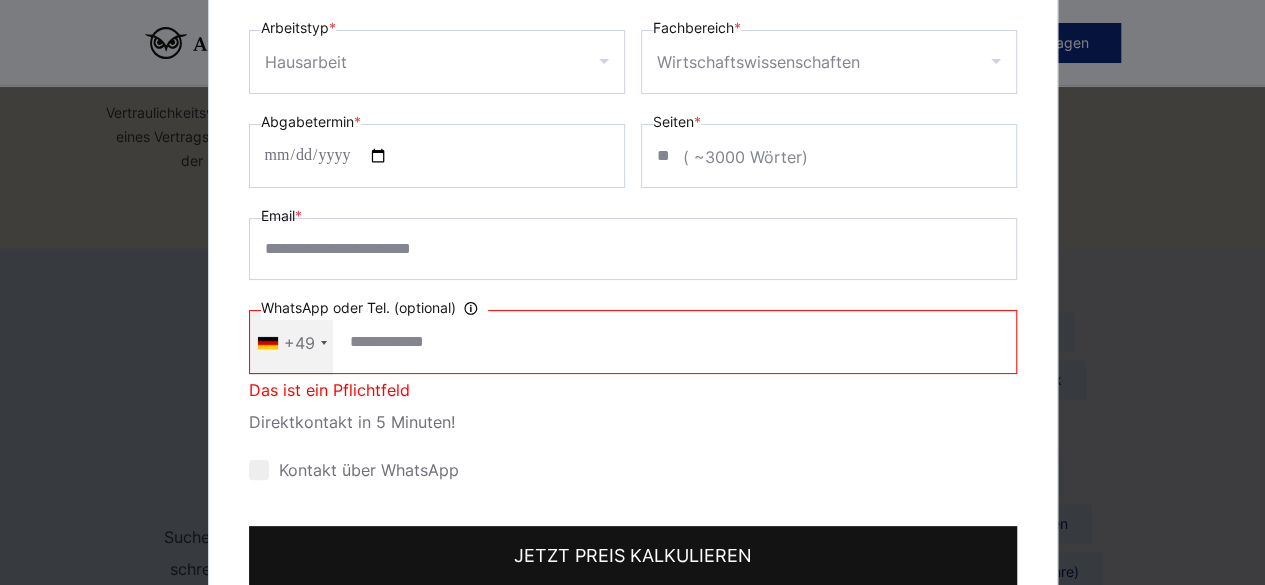 scroll, scrollTop: 0, scrollLeft: 0, axis: both 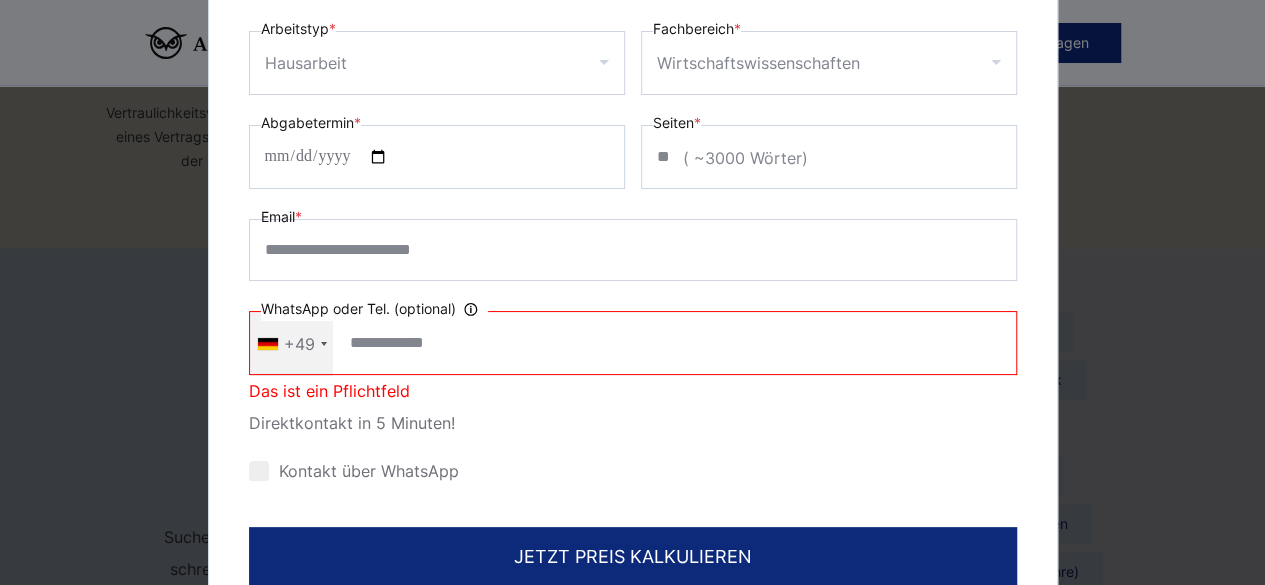 click on "WhatsApp oder Tel. (optional)
Ihre Daten werden nicht an Dritte weitergegeben" at bounding box center (633, 343) 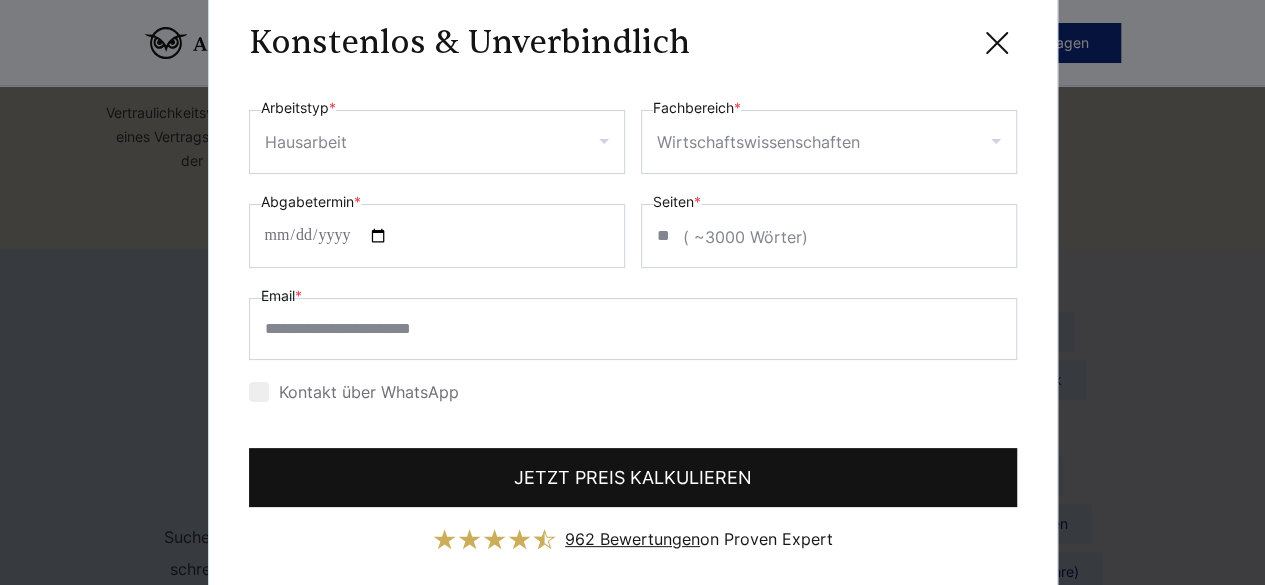 click on "JETZT PREIS KALKULIEREN" at bounding box center [633, 477] 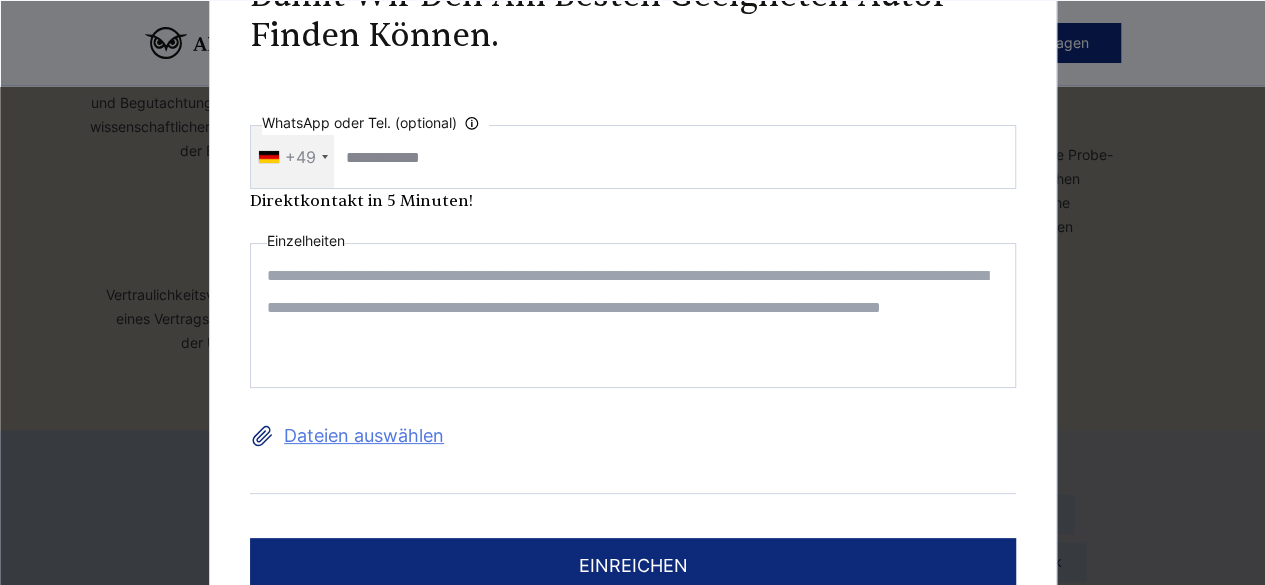 scroll, scrollTop: 4560, scrollLeft: 0, axis: vertical 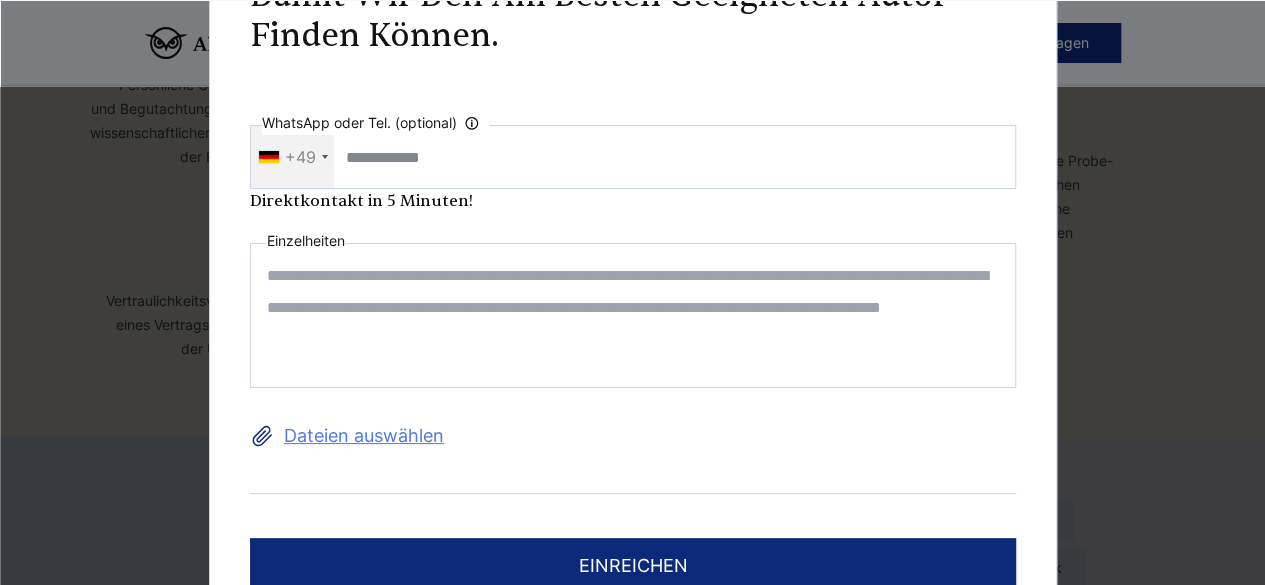 click at bounding box center [633, 315] 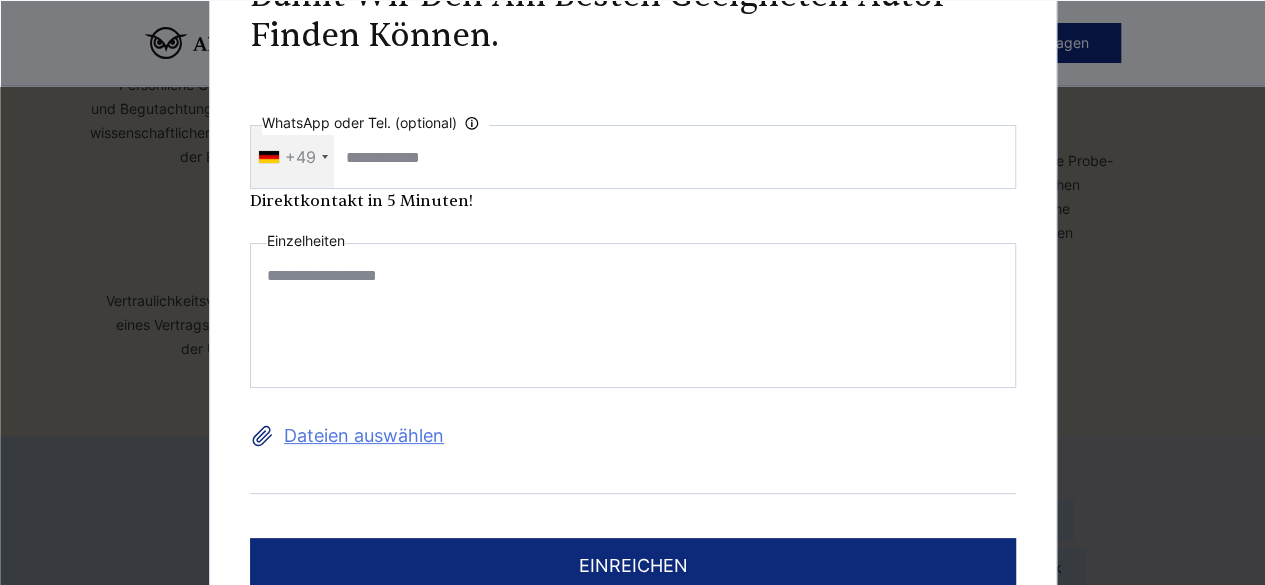 paste on "**********" 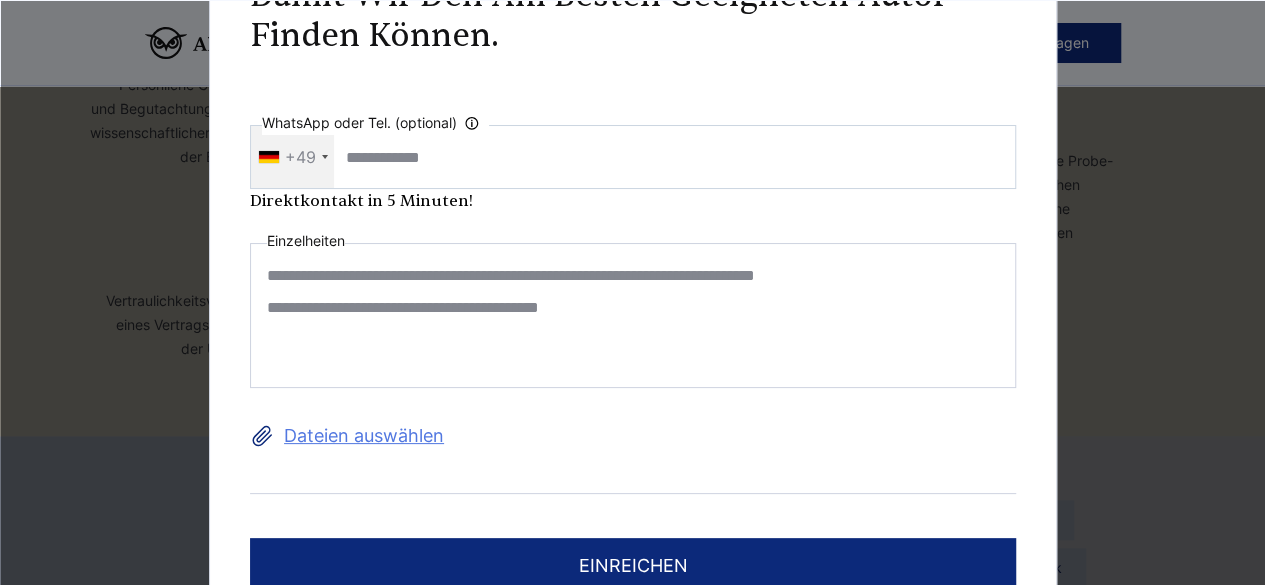 click on "**********" at bounding box center (633, 315) 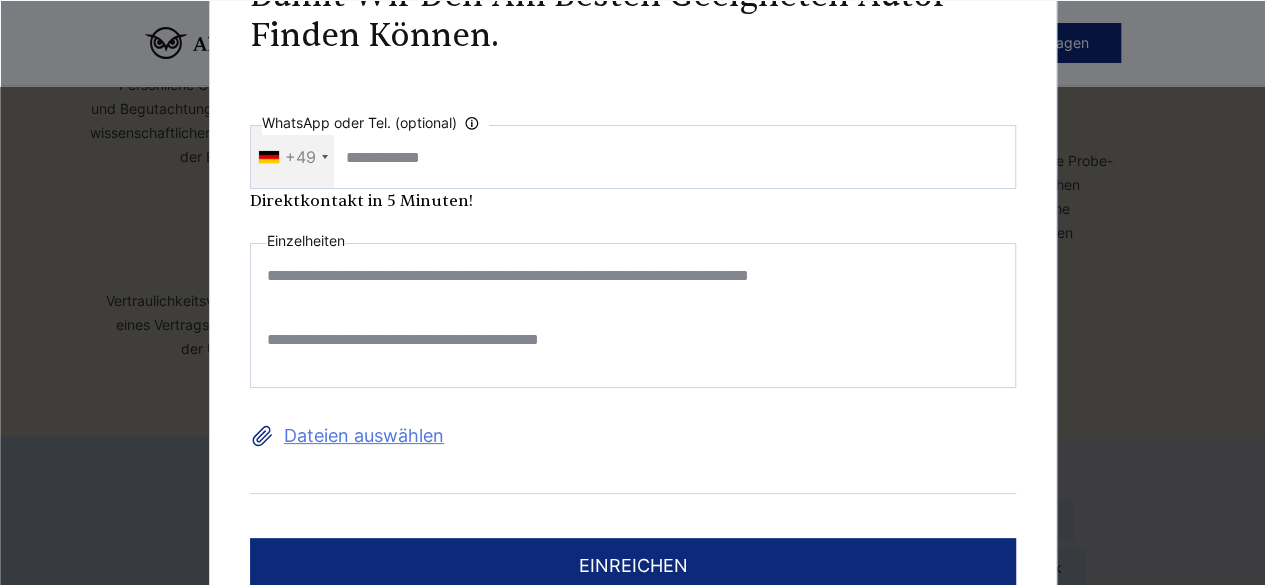 click on "**********" at bounding box center [633, 315] 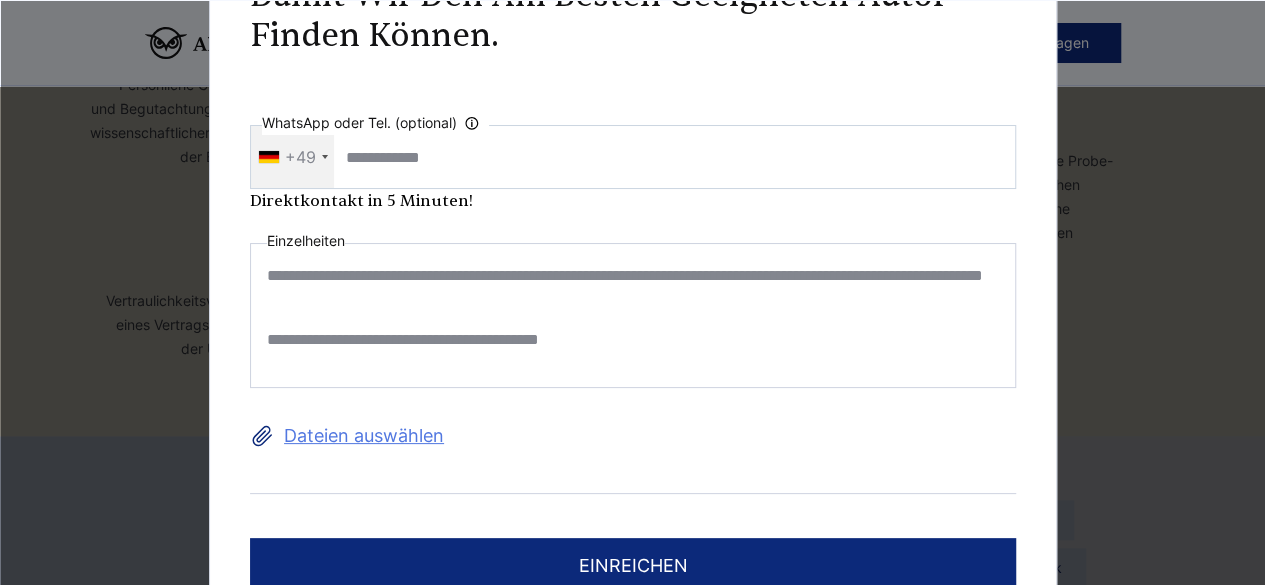 click on "**********" at bounding box center [633, 315] 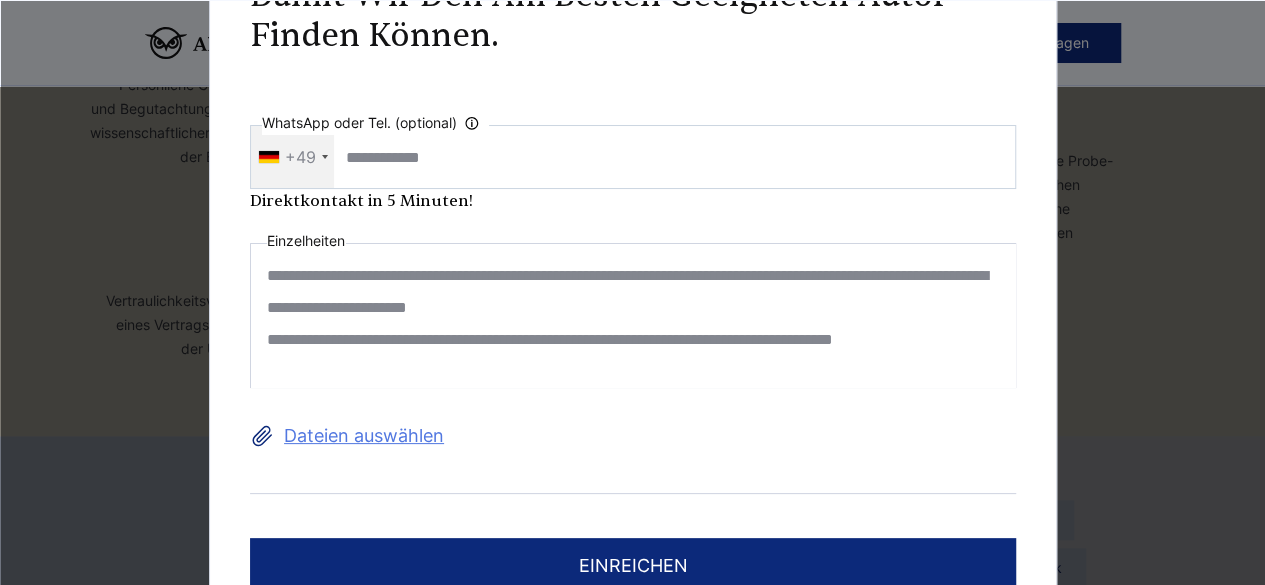 click on "**********" at bounding box center [633, 315] 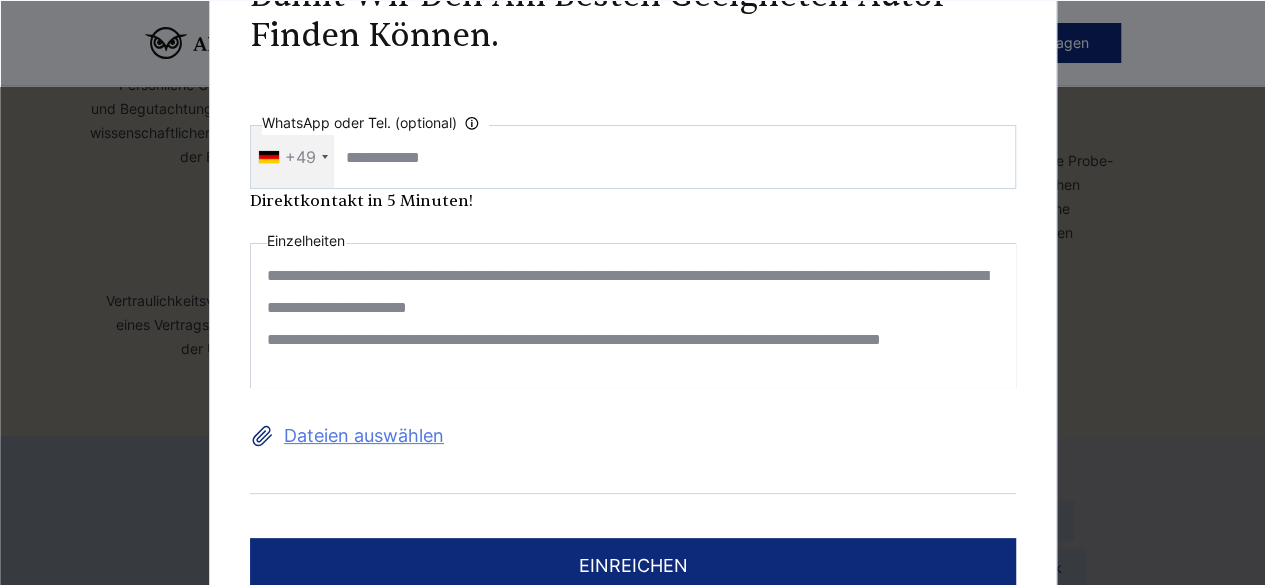 click on "**********" at bounding box center (633, 315) 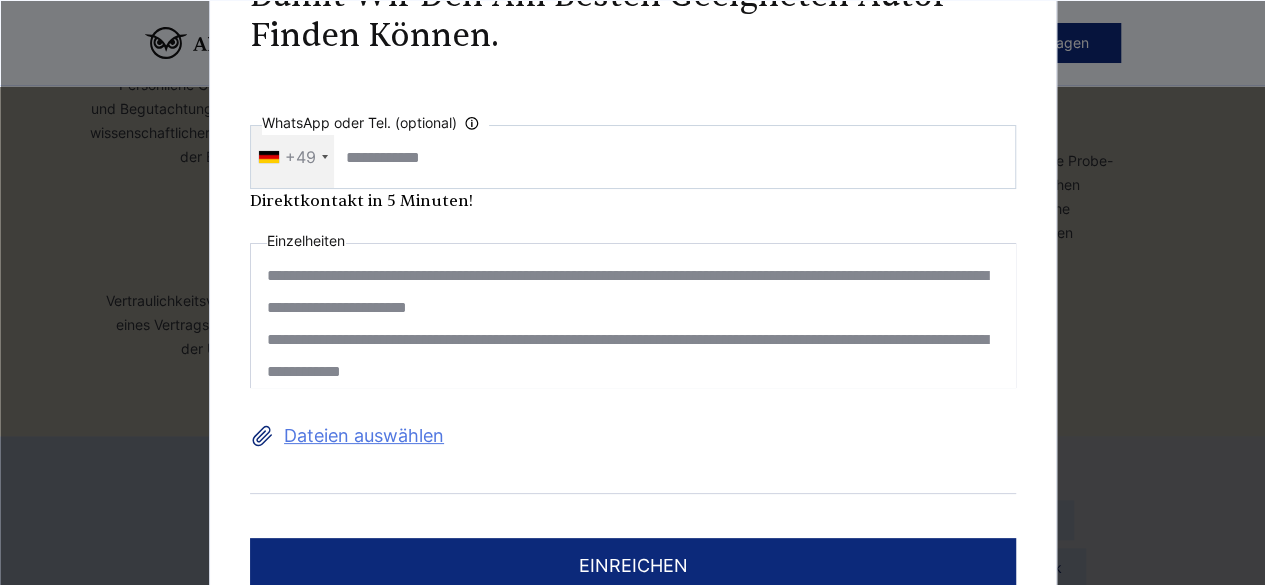 click on "**********" at bounding box center [633, 315] 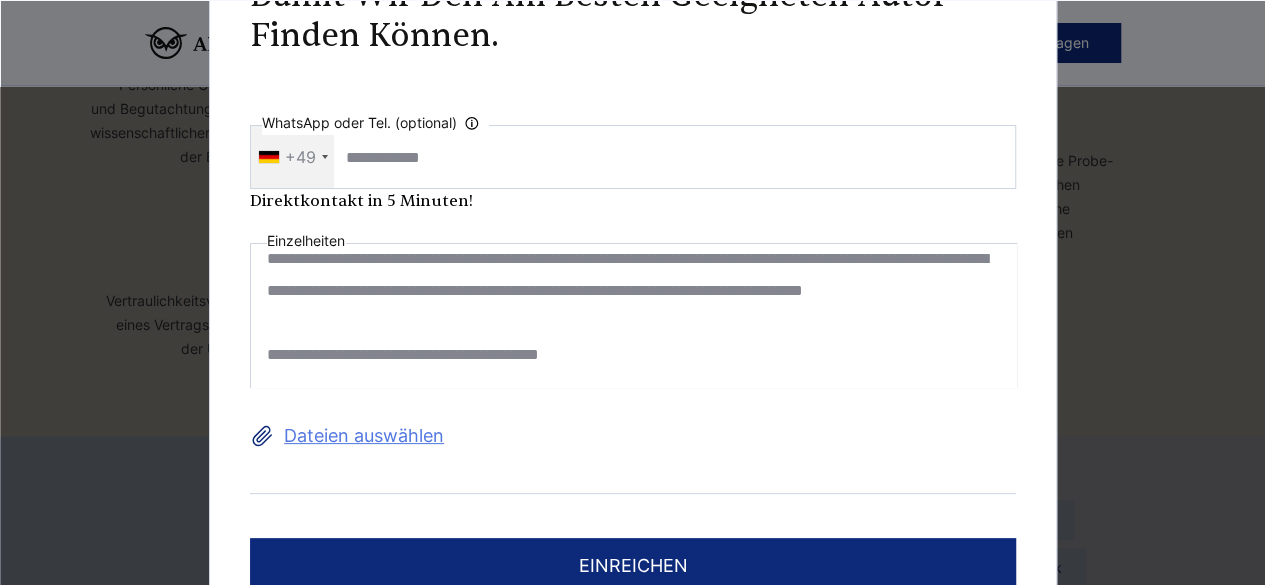 scroll, scrollTop: 112, scrollLeft: 0, axis: vertical 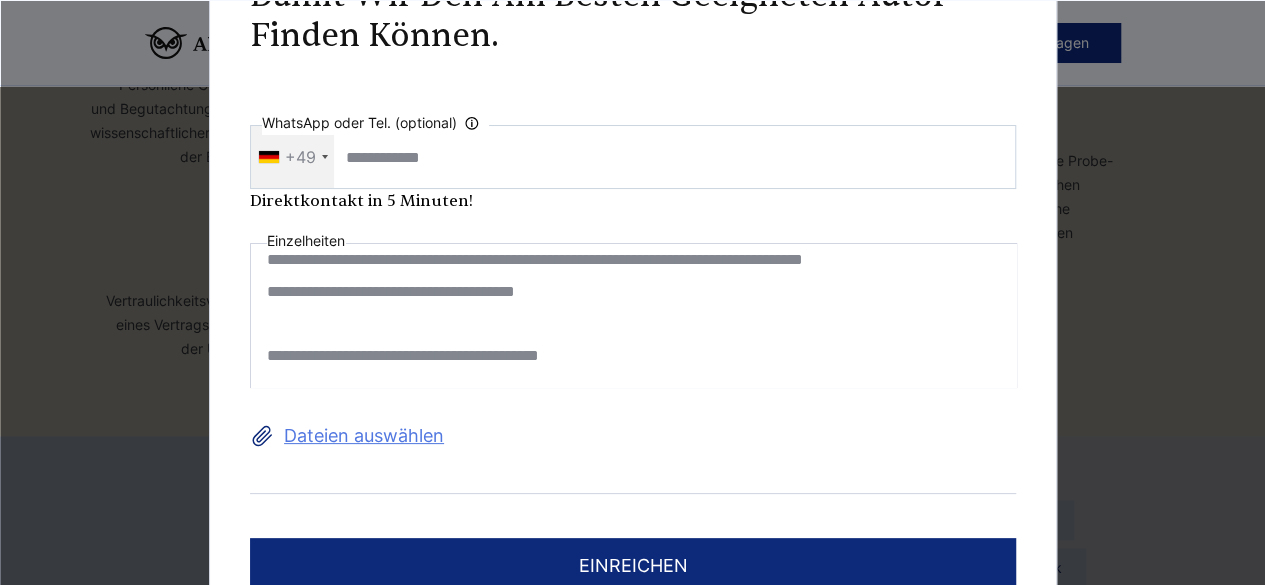paste on "**********" 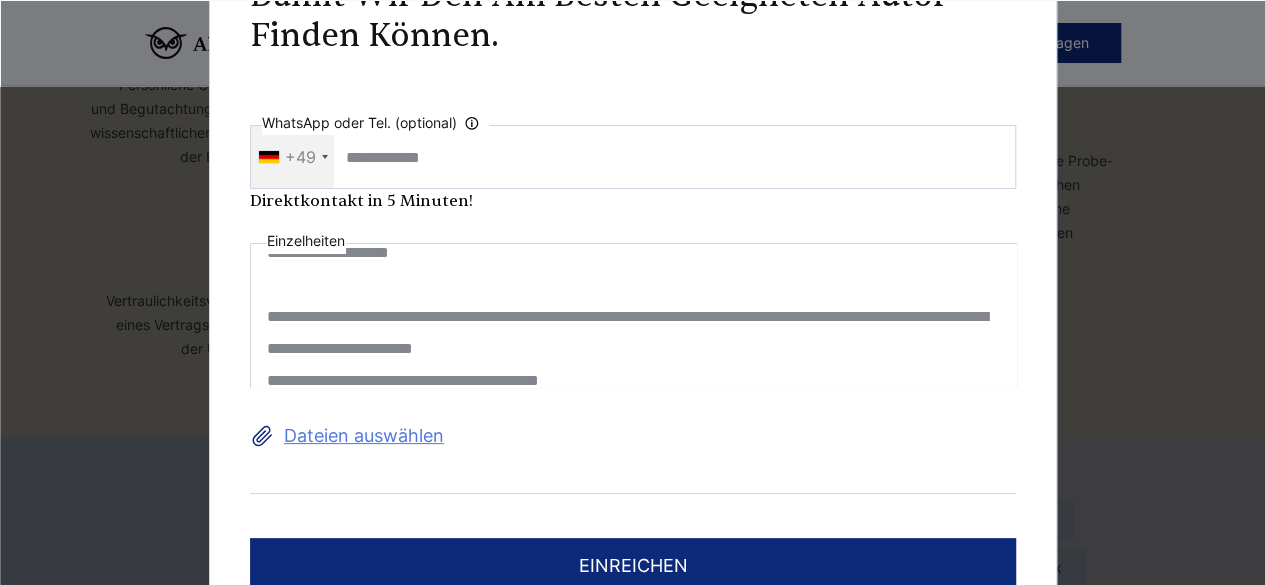 scroll, scrollTop: 342, scrollLeft: 0, axis: vertical 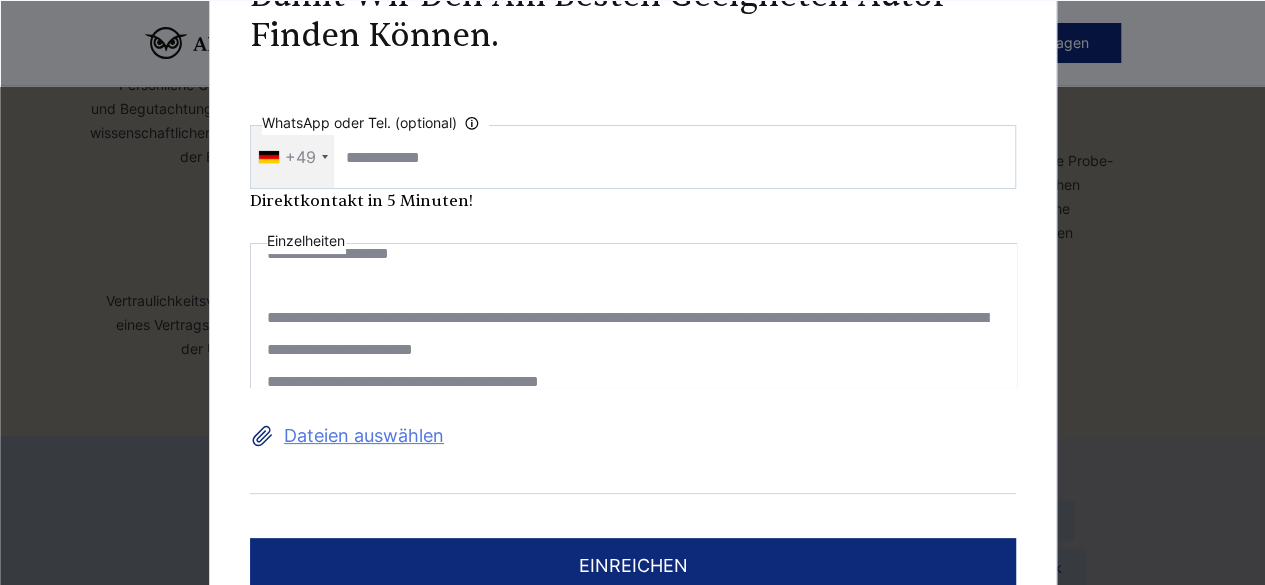 click on "**********" at bounding box center (633, 315) 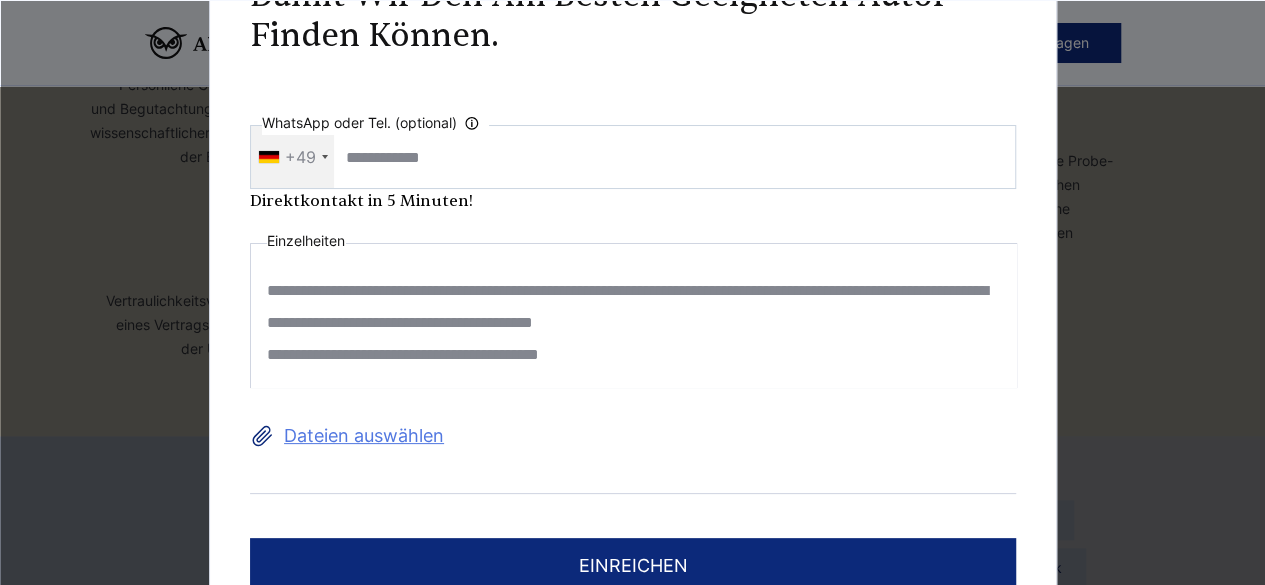 scroll, scrollTop: 368, scrollLeft: 0, axis: vertical 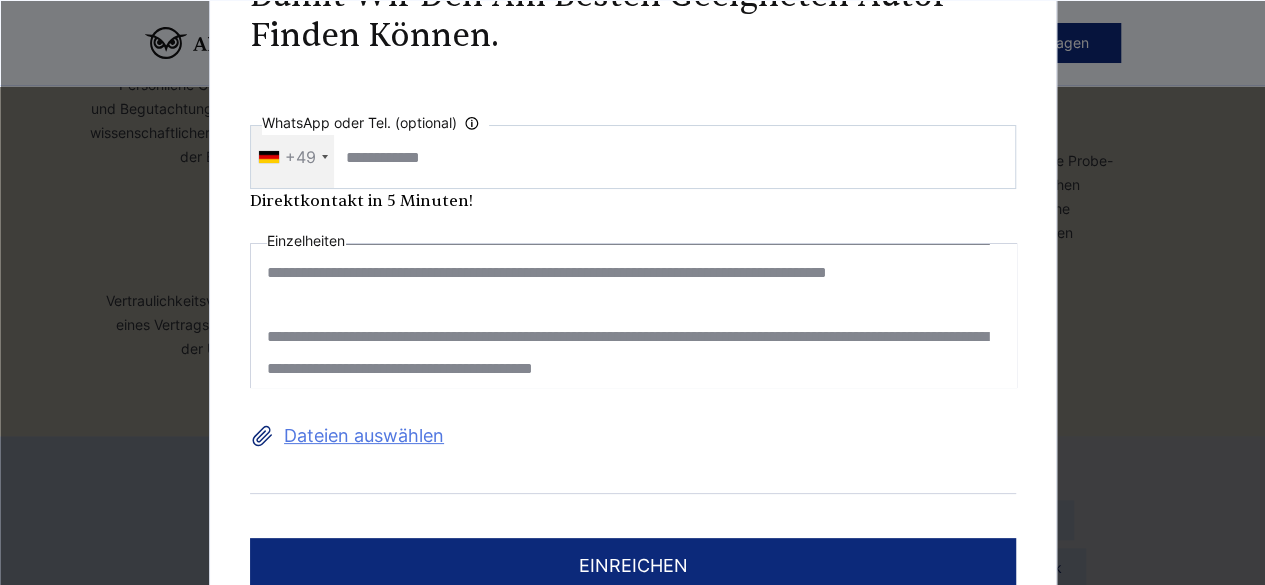 click on "**********" at bounding box center (633, 315) 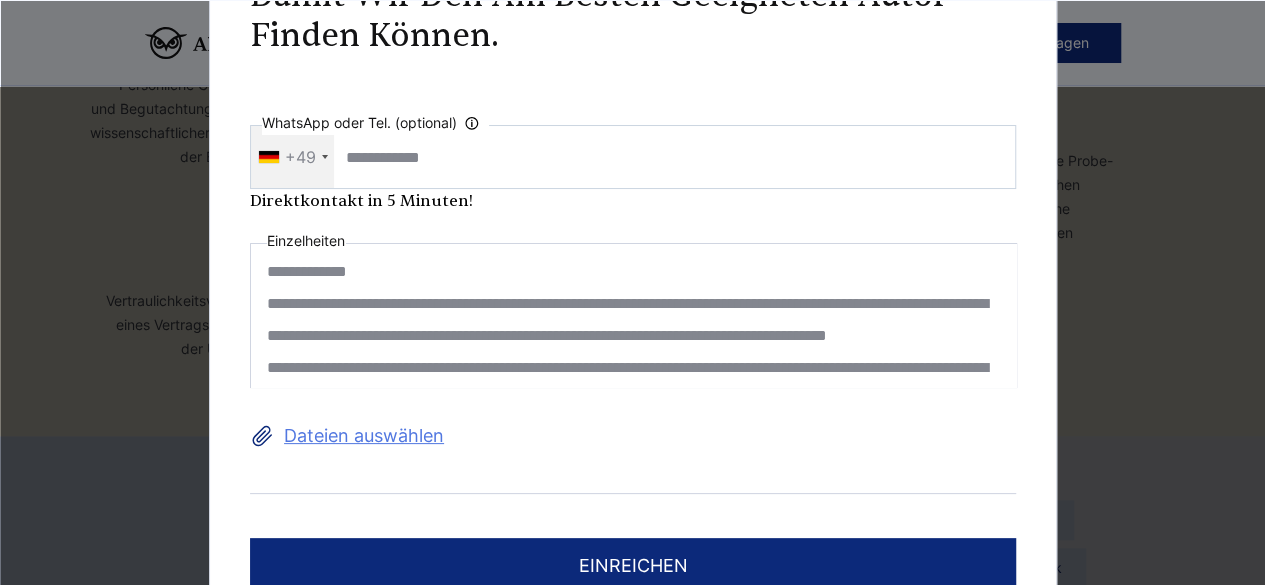 scroll, scrollTop: 182, scrollLeft: 0, axis: vertical 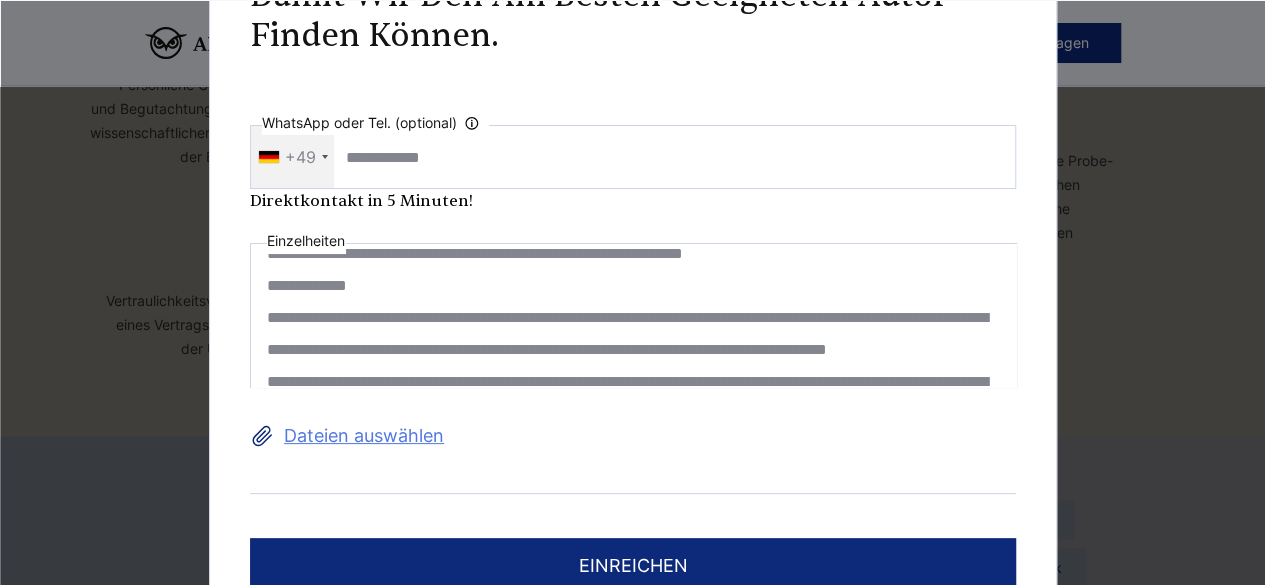 click on "**********" at bounding box center (633, 315) 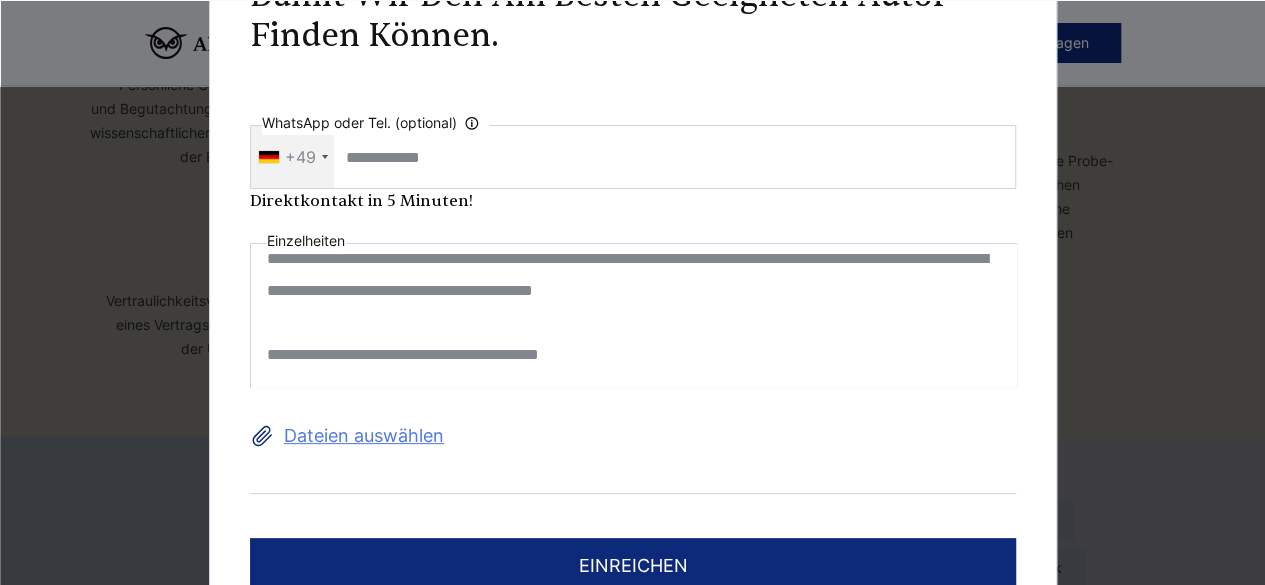 scroll, scrollTop: 336, scrollLeft: 0, axis: vertical 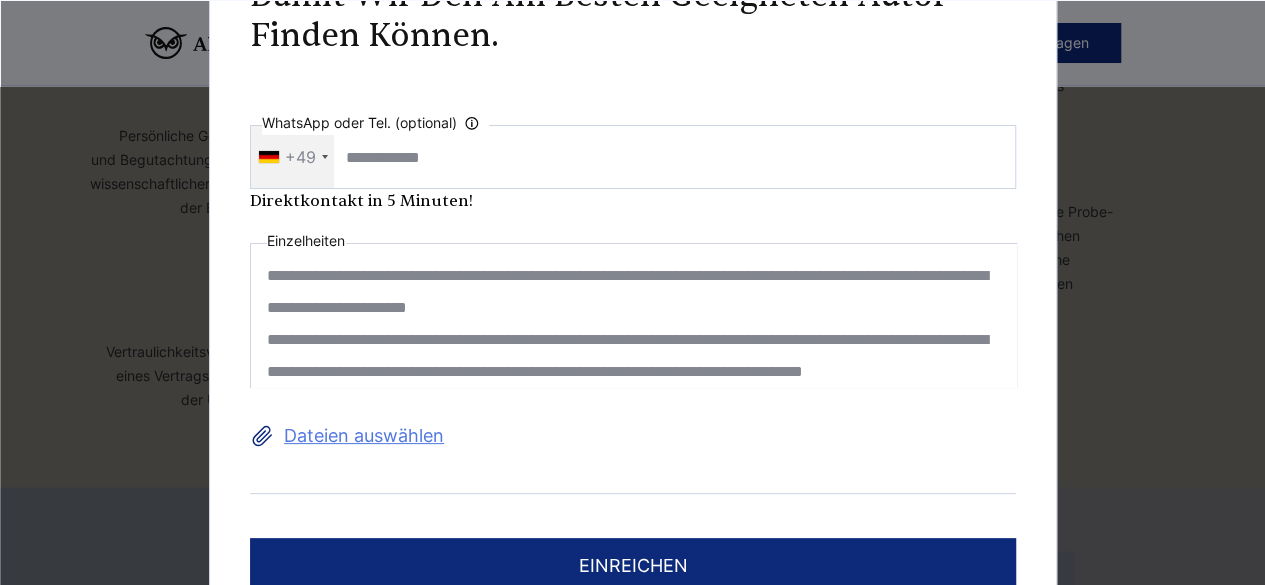 click on "**********" at bounding box center (633, 315) 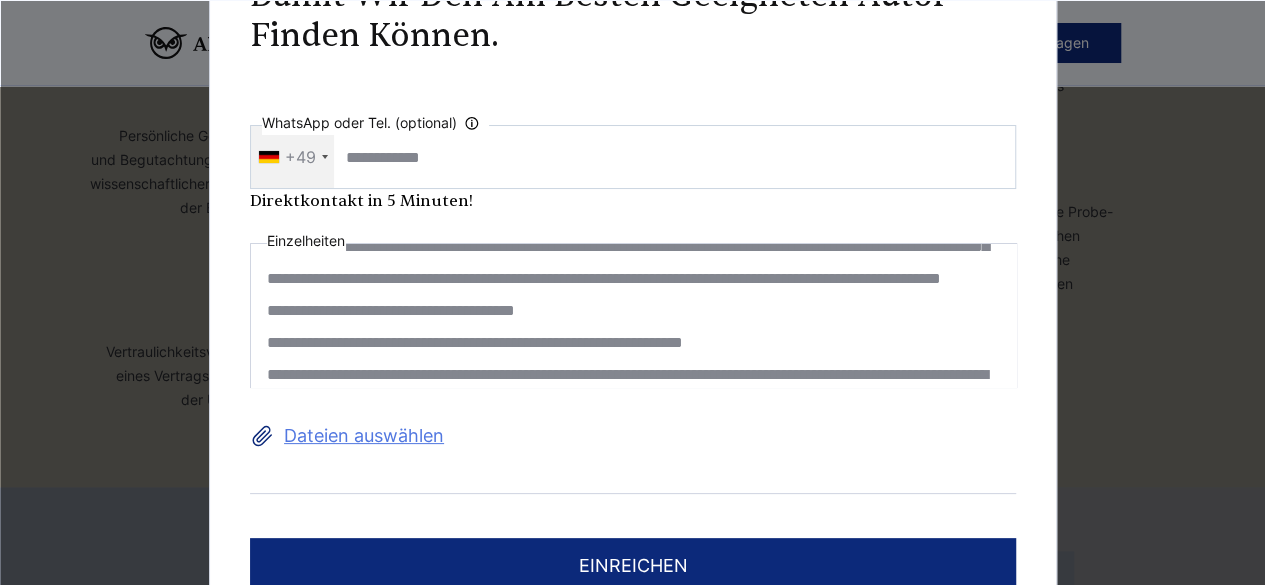 scroll, scrollTop: 62, scrollLeft: 0, axis: vertical 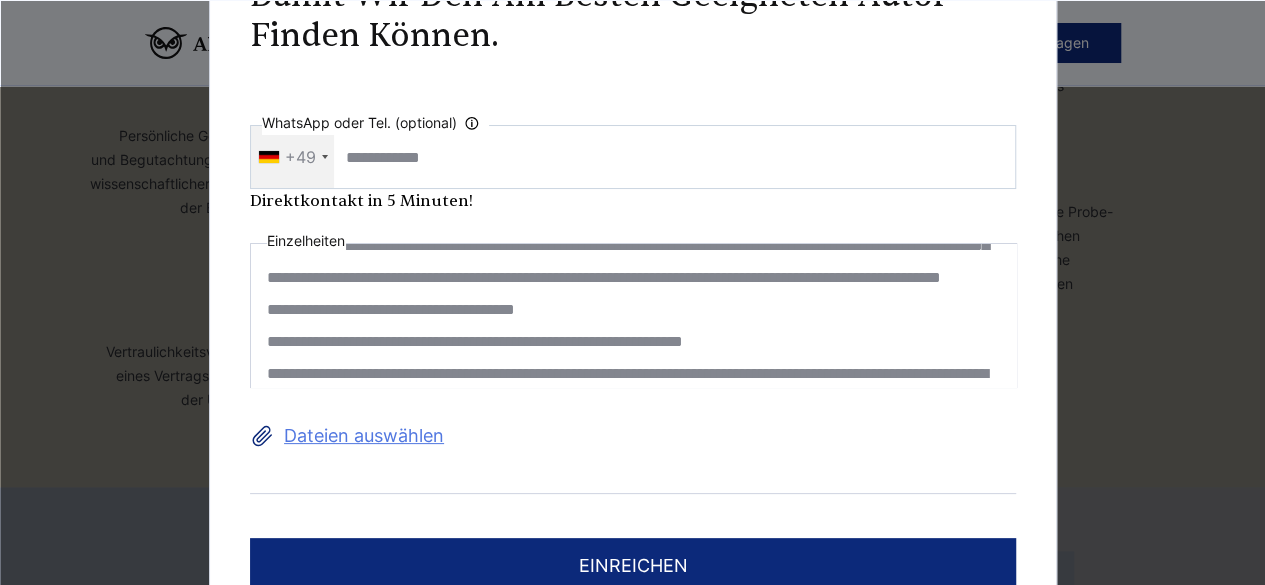 click on "**********" at bounding box center (633, 315) 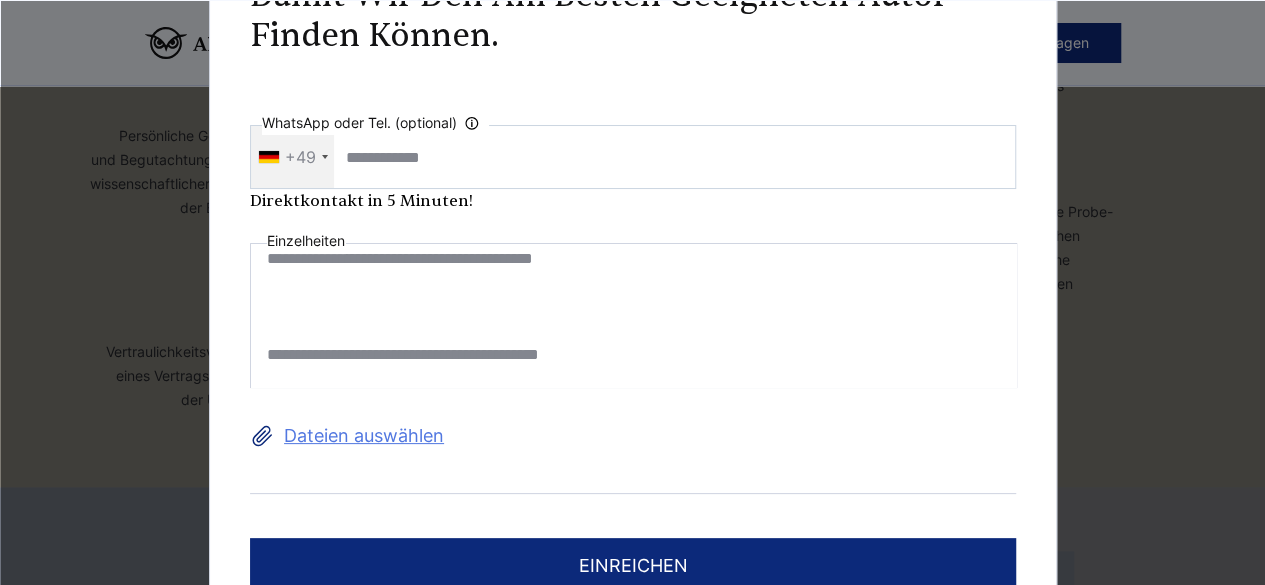 scroll, scrollTop: 368, scrollLeft: 0, axis: vertical 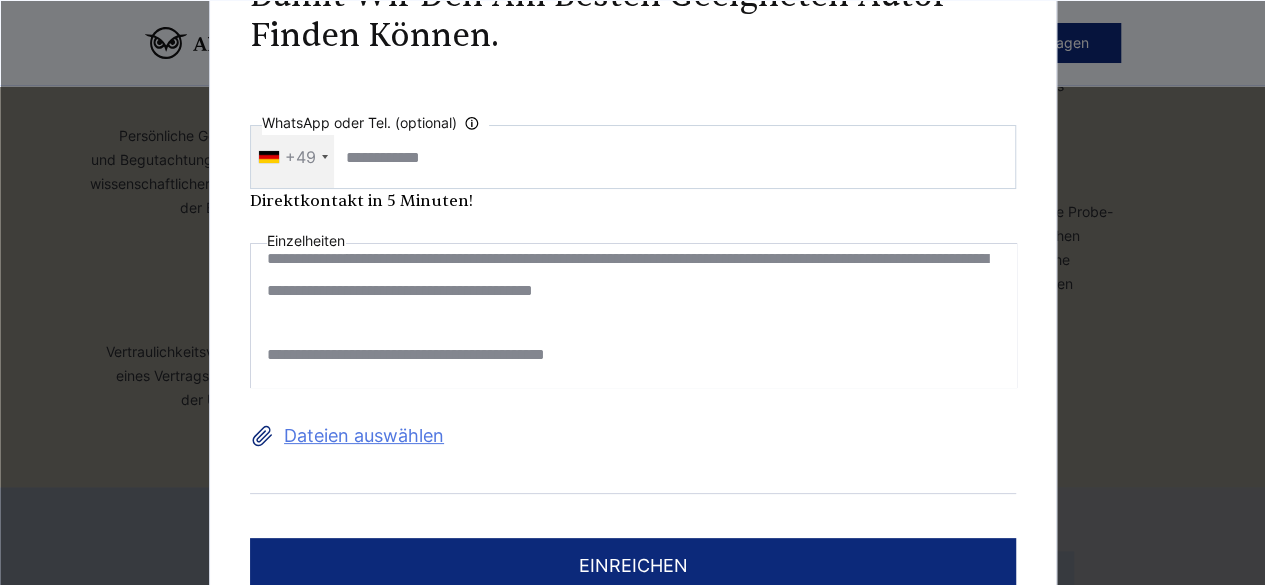 click on "**********" at bounding box center [633, 315] 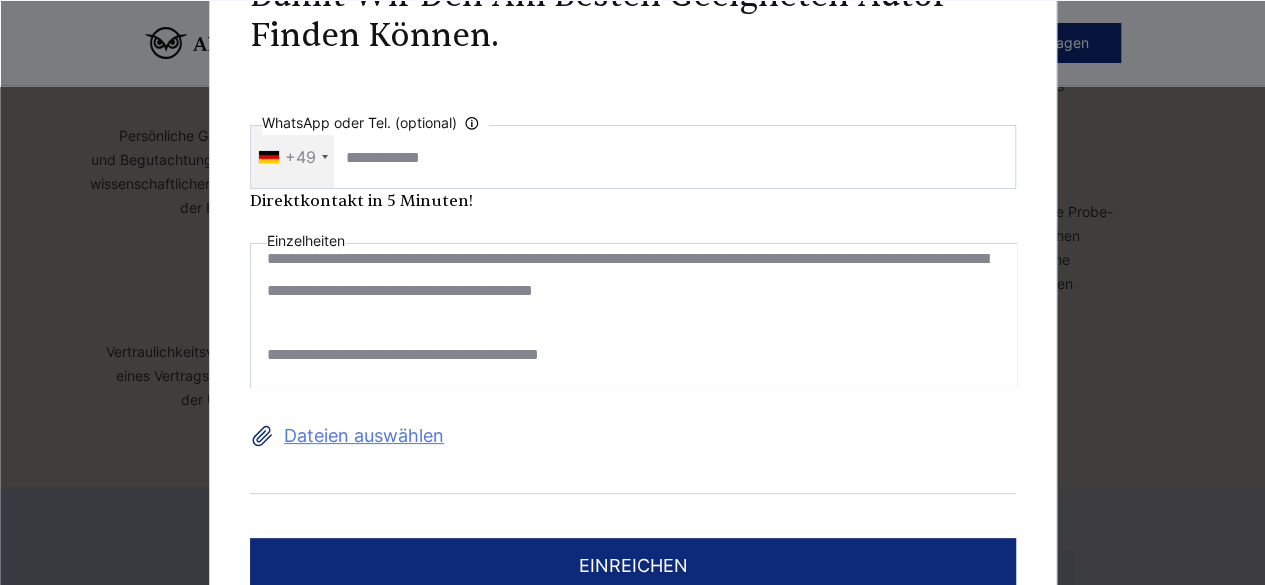 click on "**********" at bounding box center [633, 315] 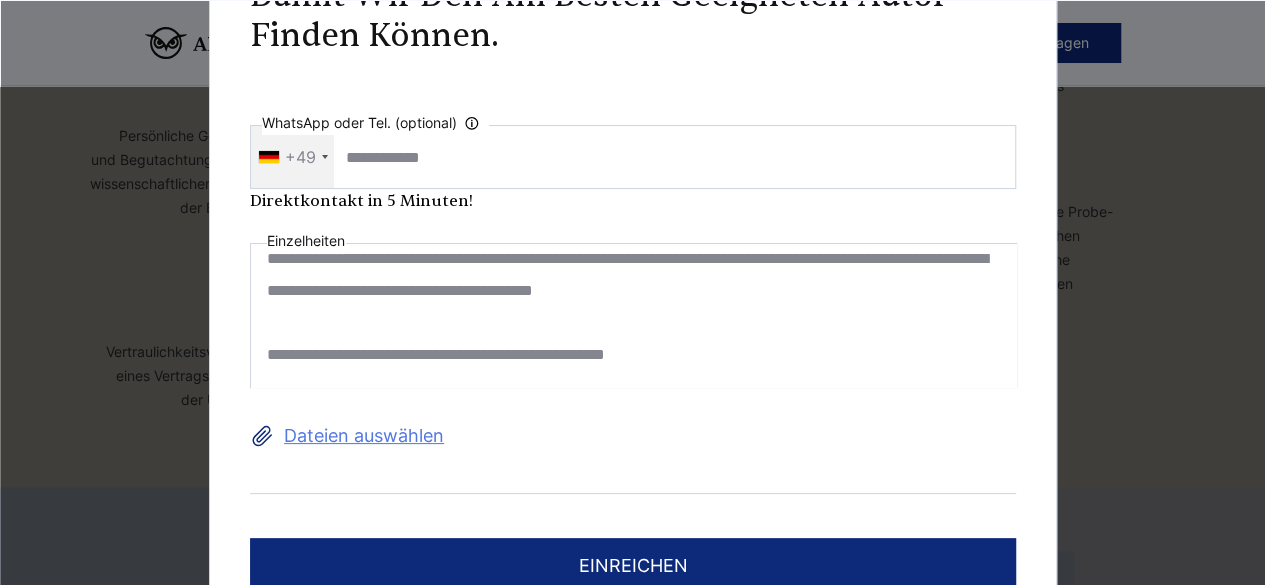 click on "**********" at bounding box center (633, 315) 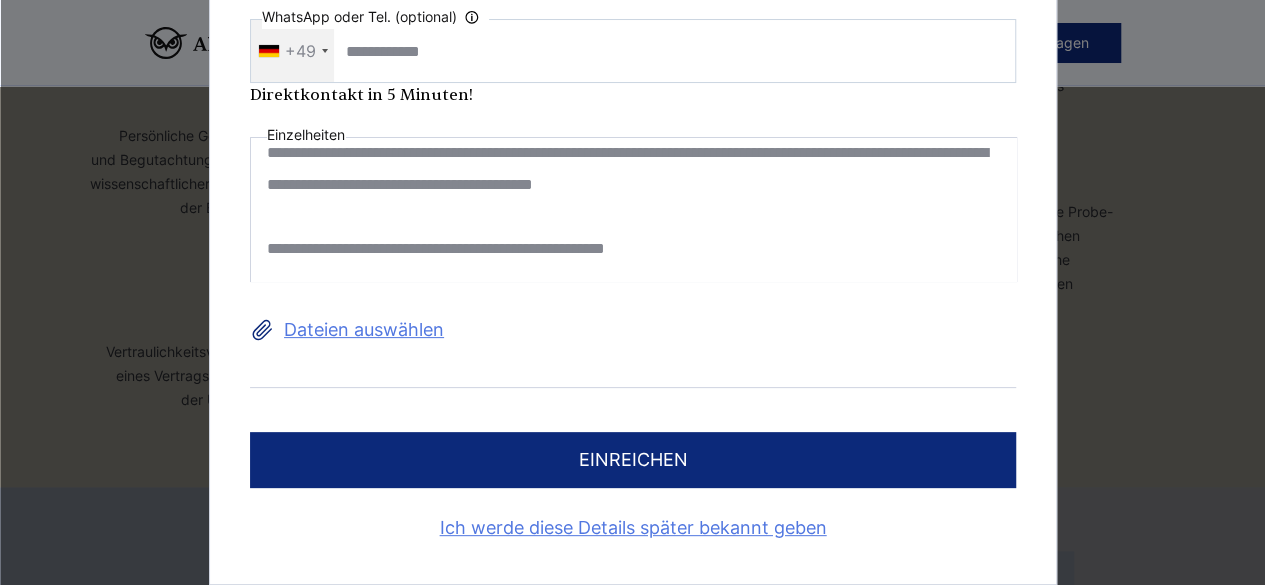type on "**********" 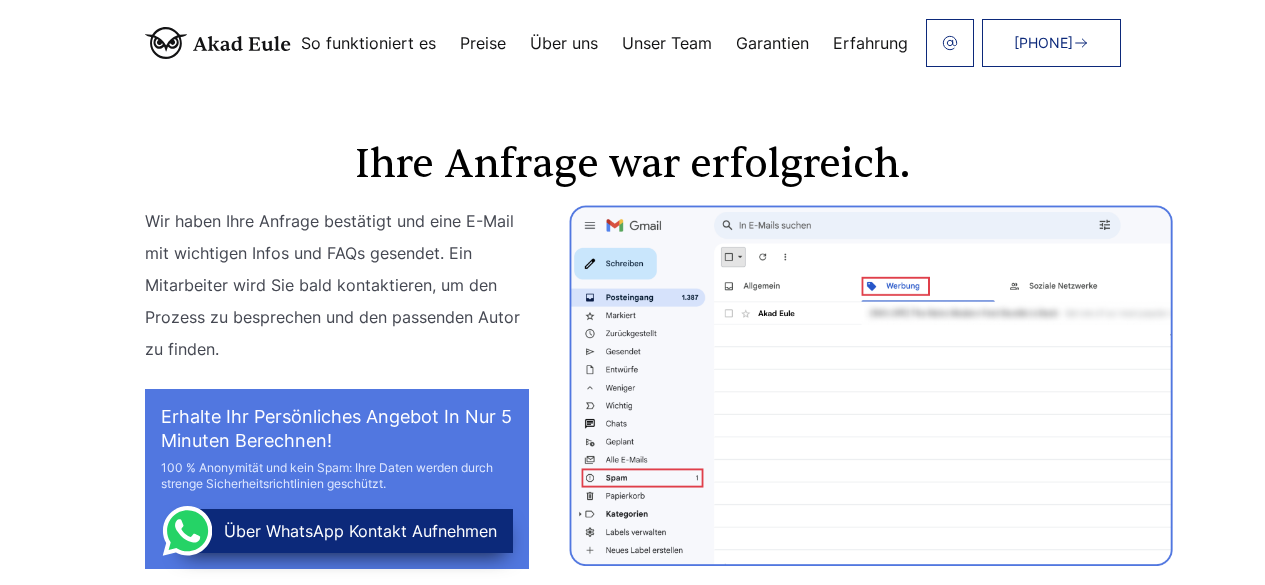 scroll, scrollTop: 0, scrollLeft: 0, axis: both 